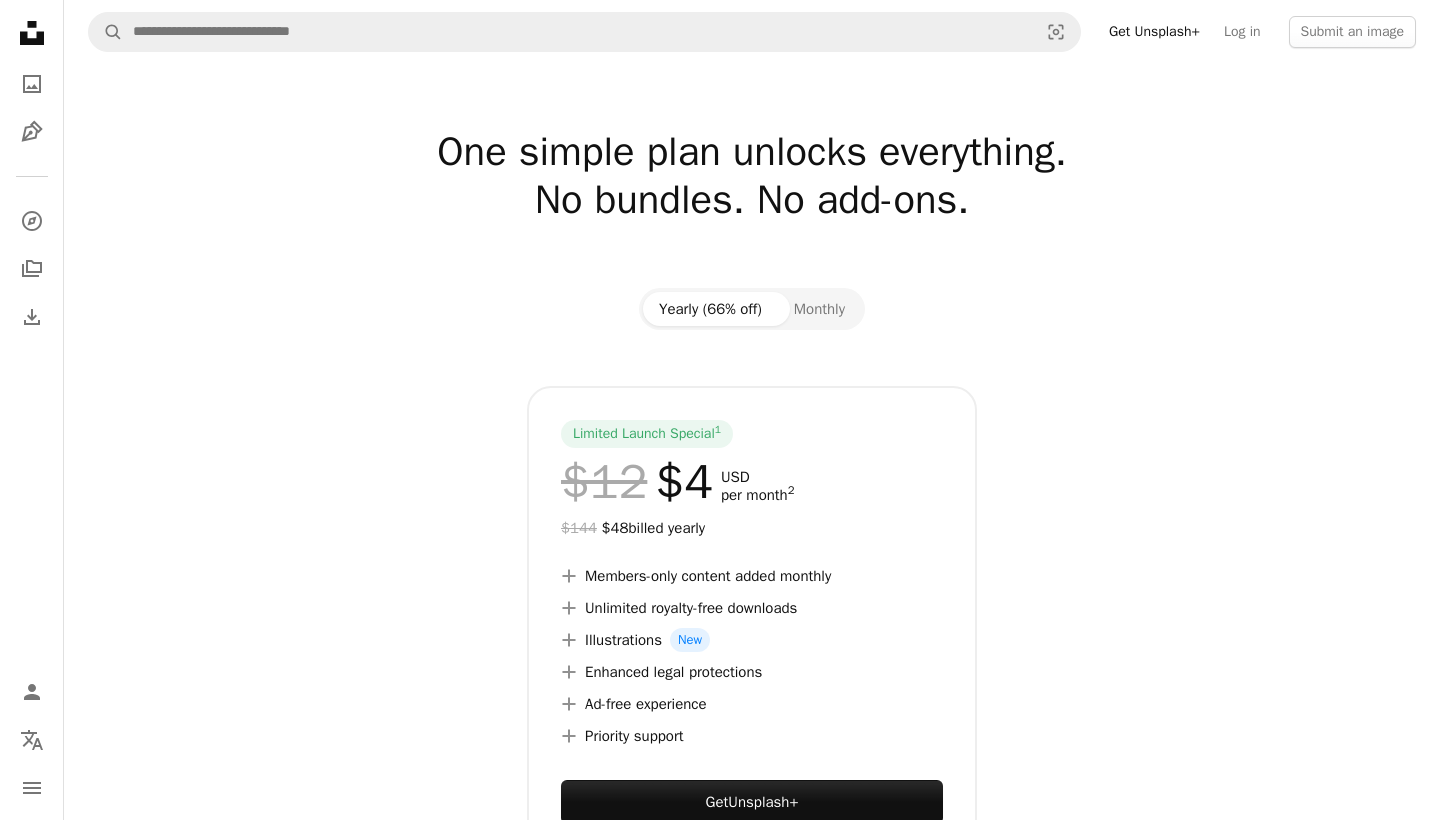 scroll, scrollTop: 0, scrollLeft: 0, axis: both 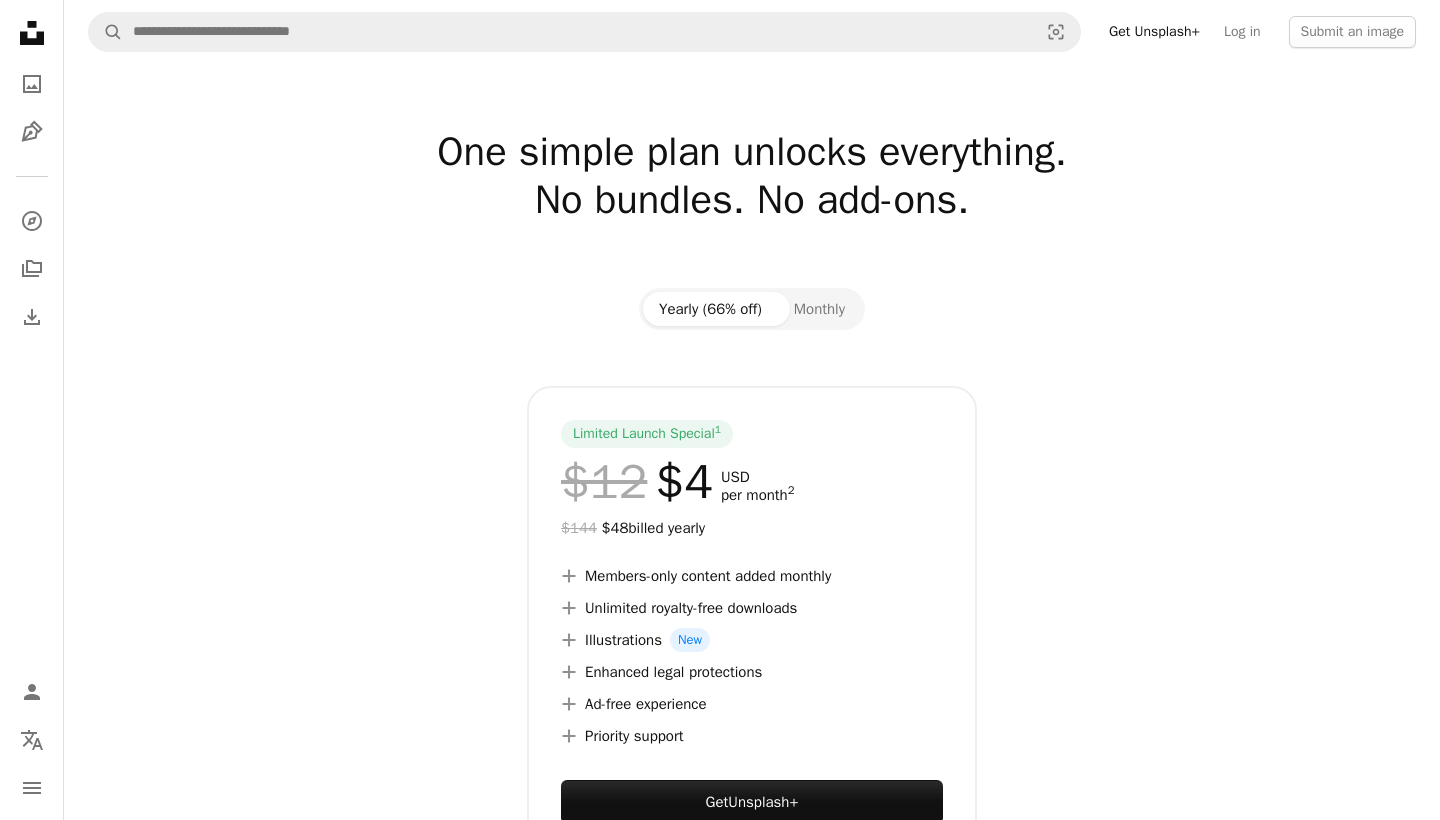 click at bounding box center (752, 96) 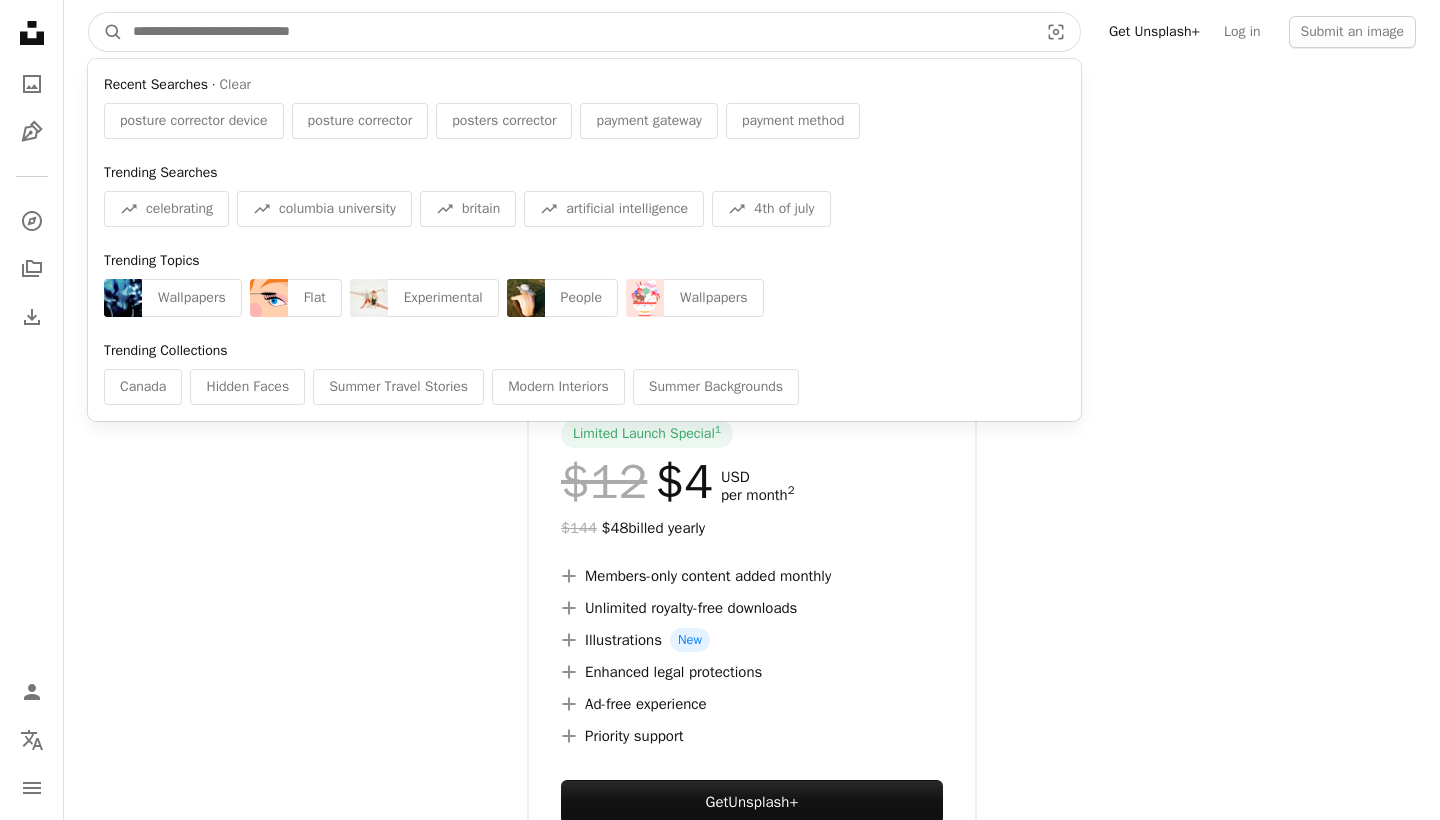 click at bounding box center [577, 32] 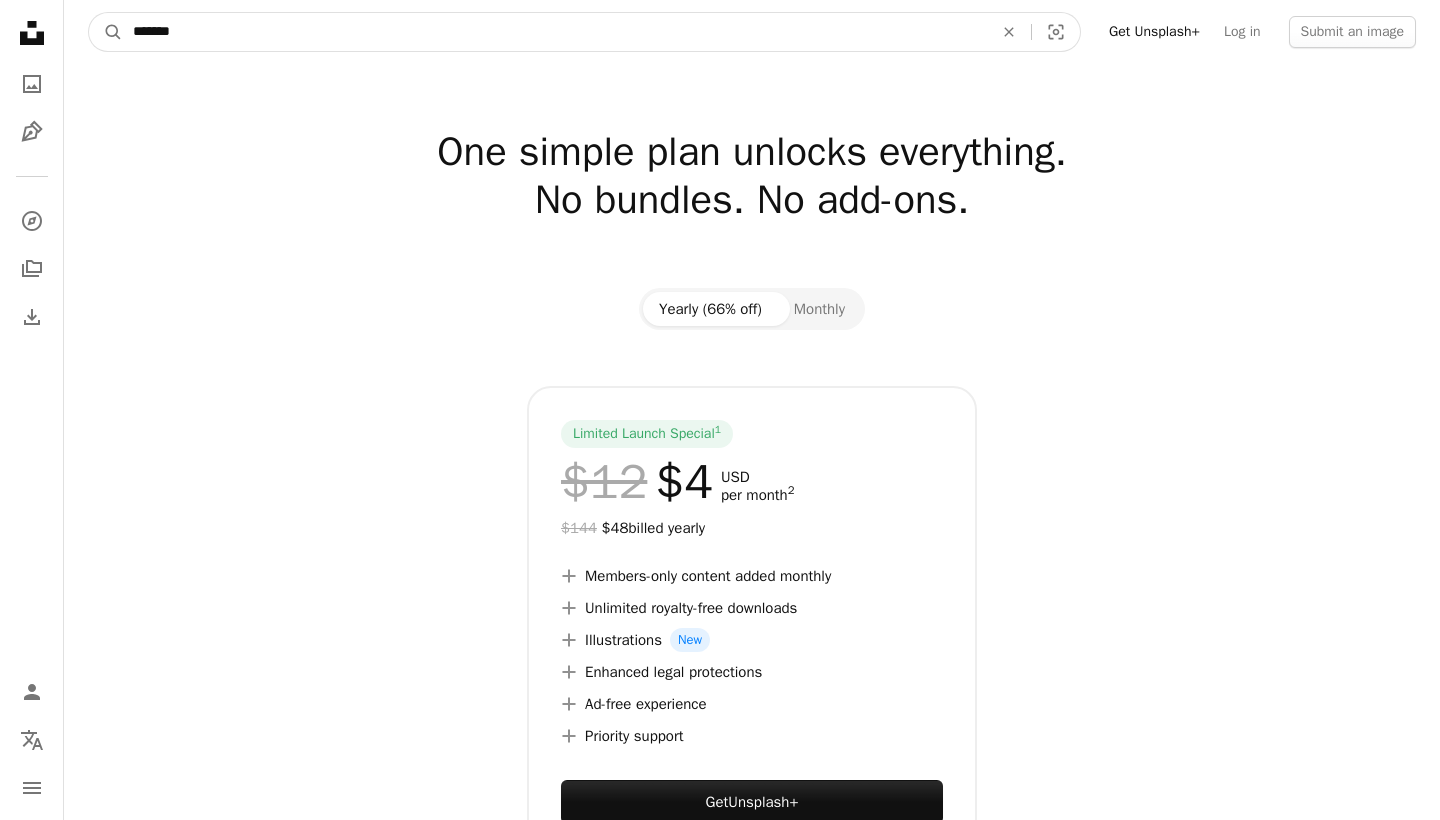 type on "*******" 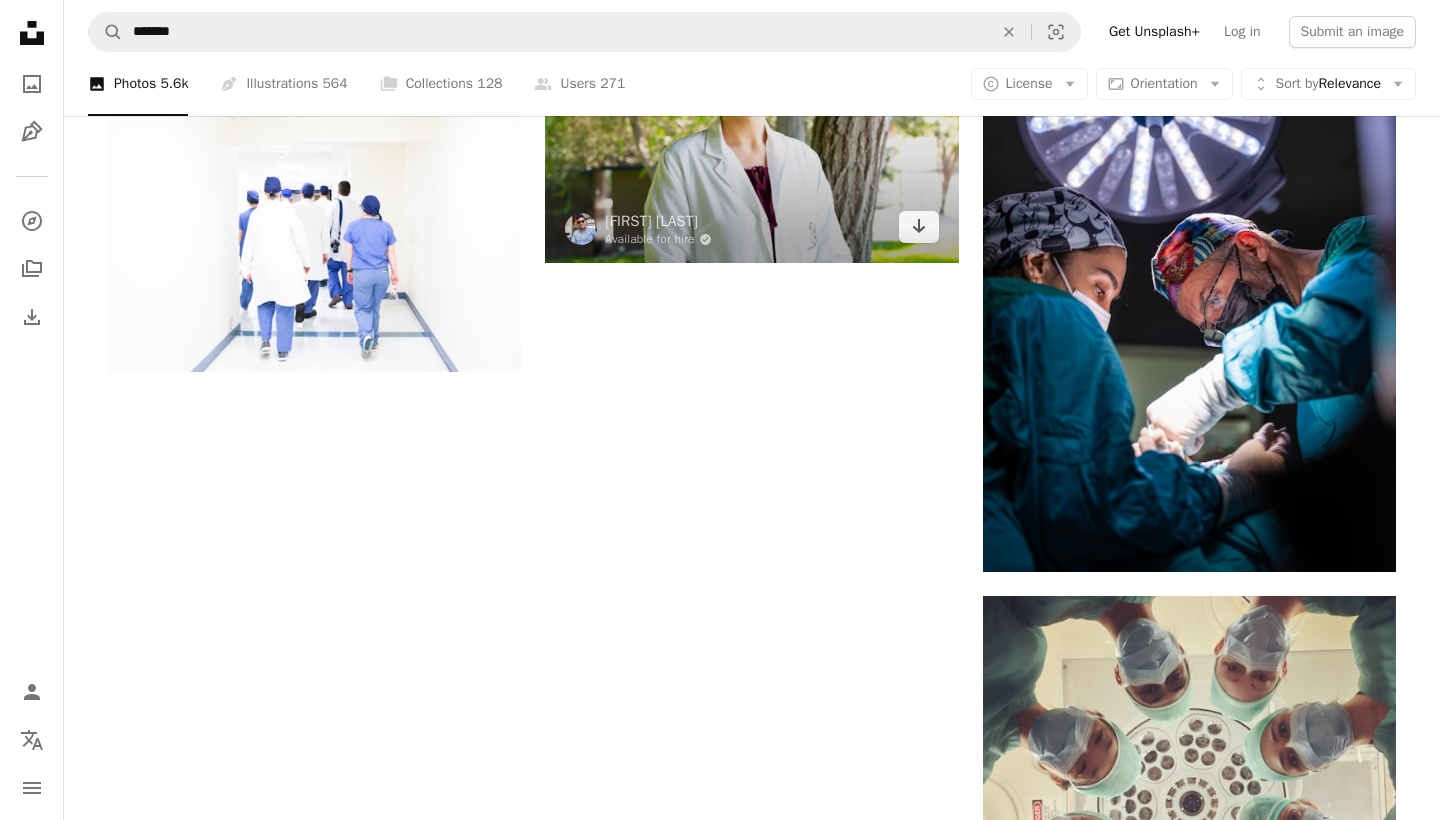 scroll, scrollTop: 2402, scrollLeft: 0, axis: vertical 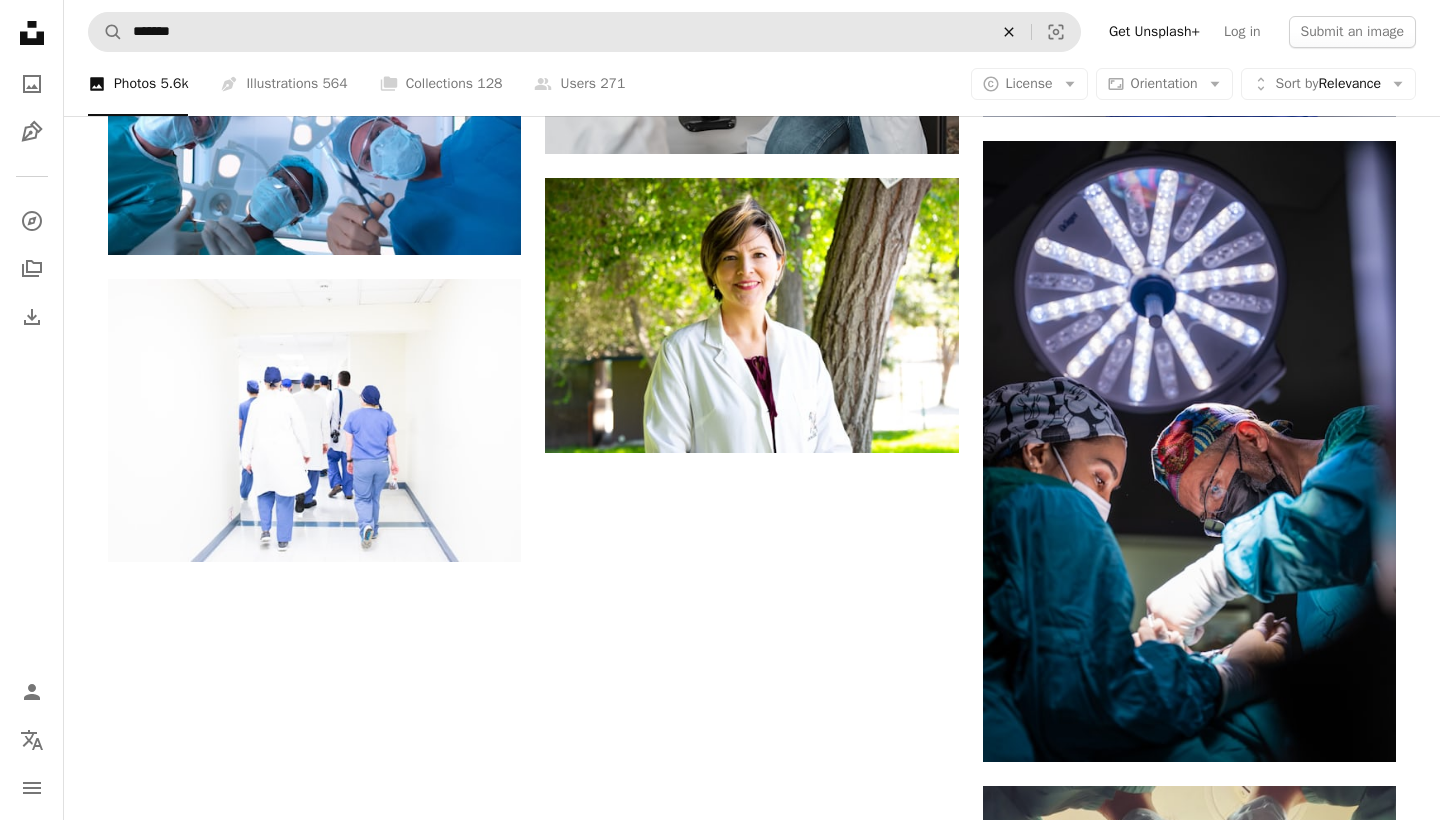 click on "An X shape" 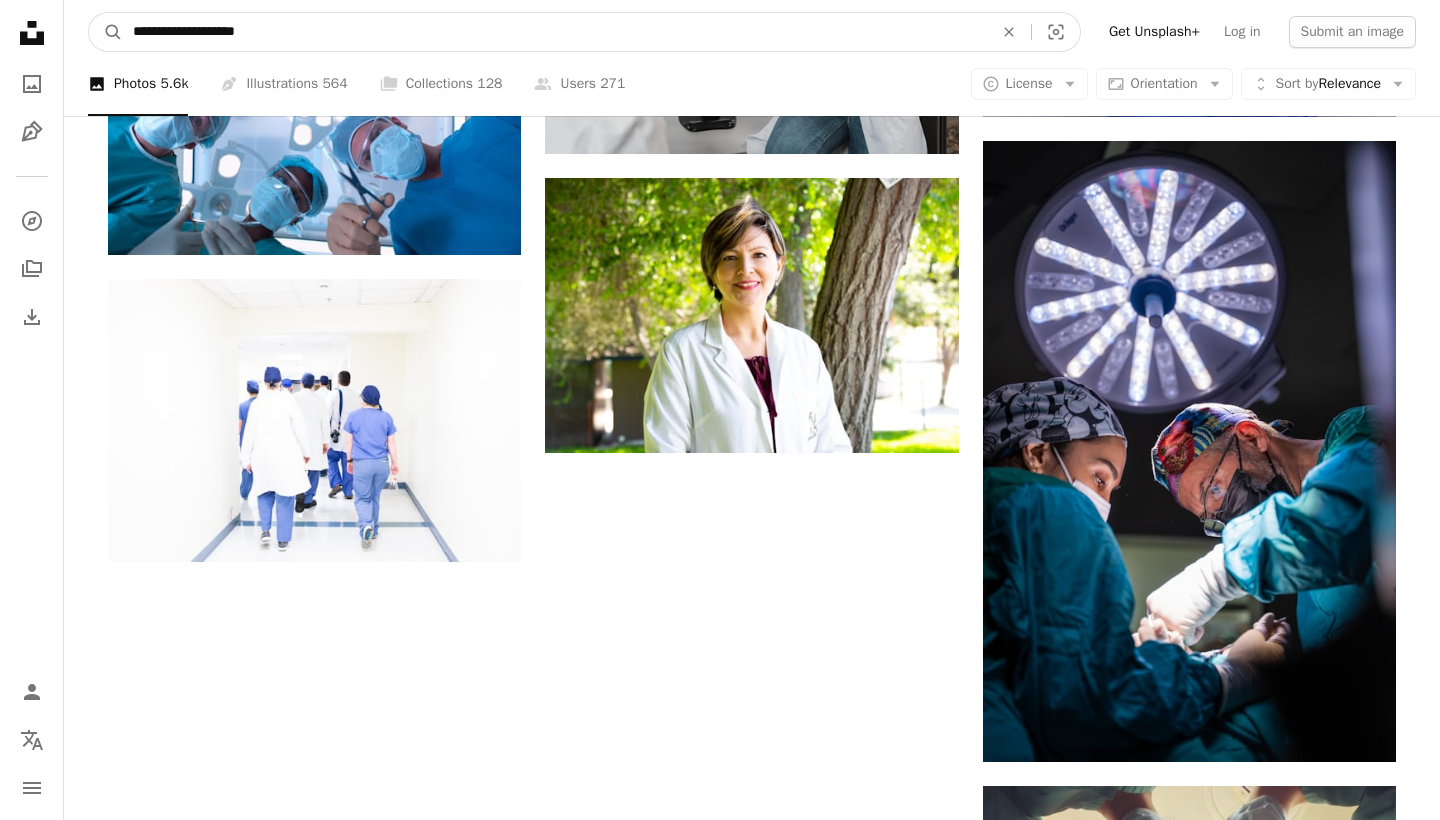 type on "**********" 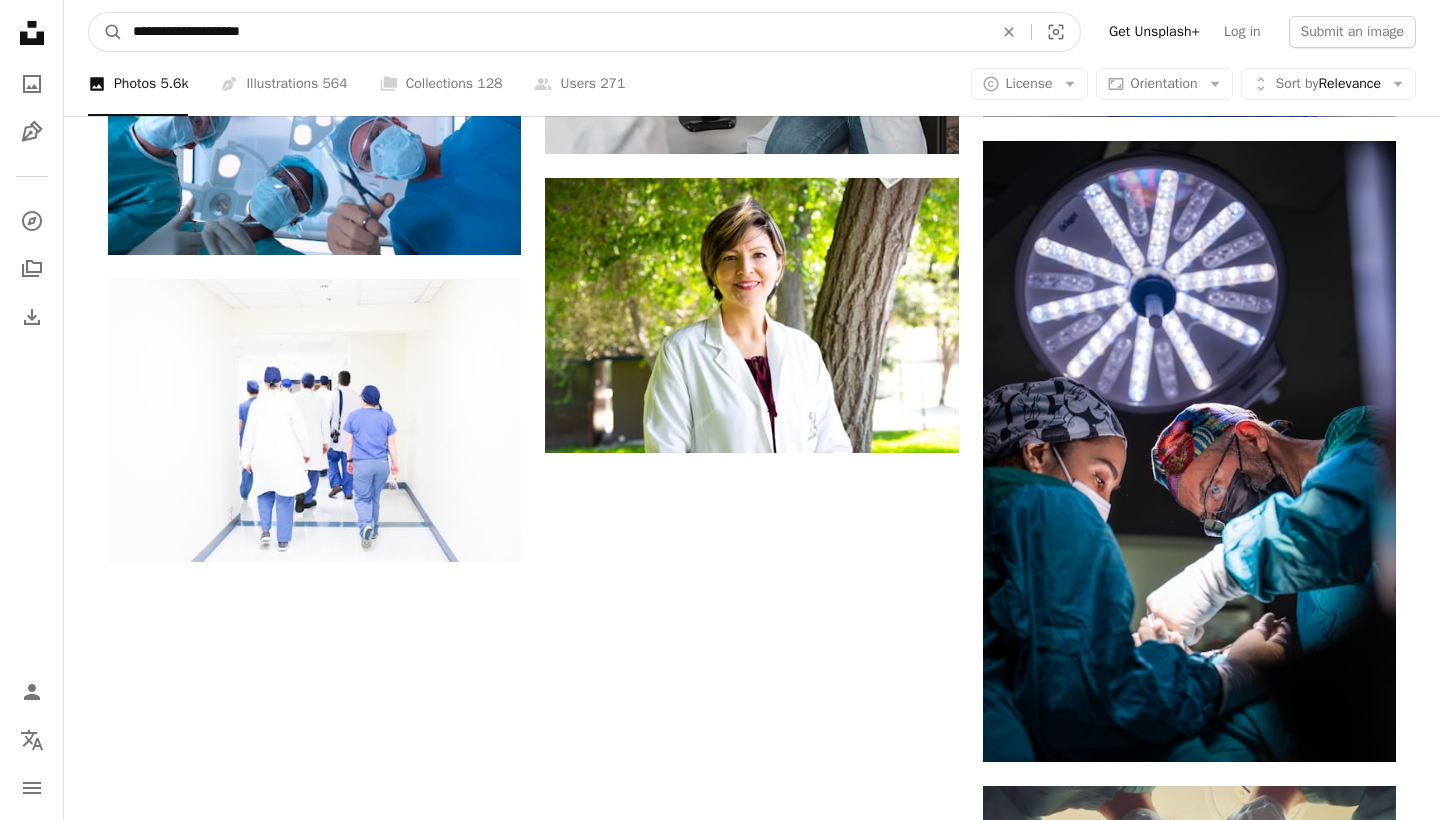 click on "A magnifying glass" at bounding box center (106, 32) 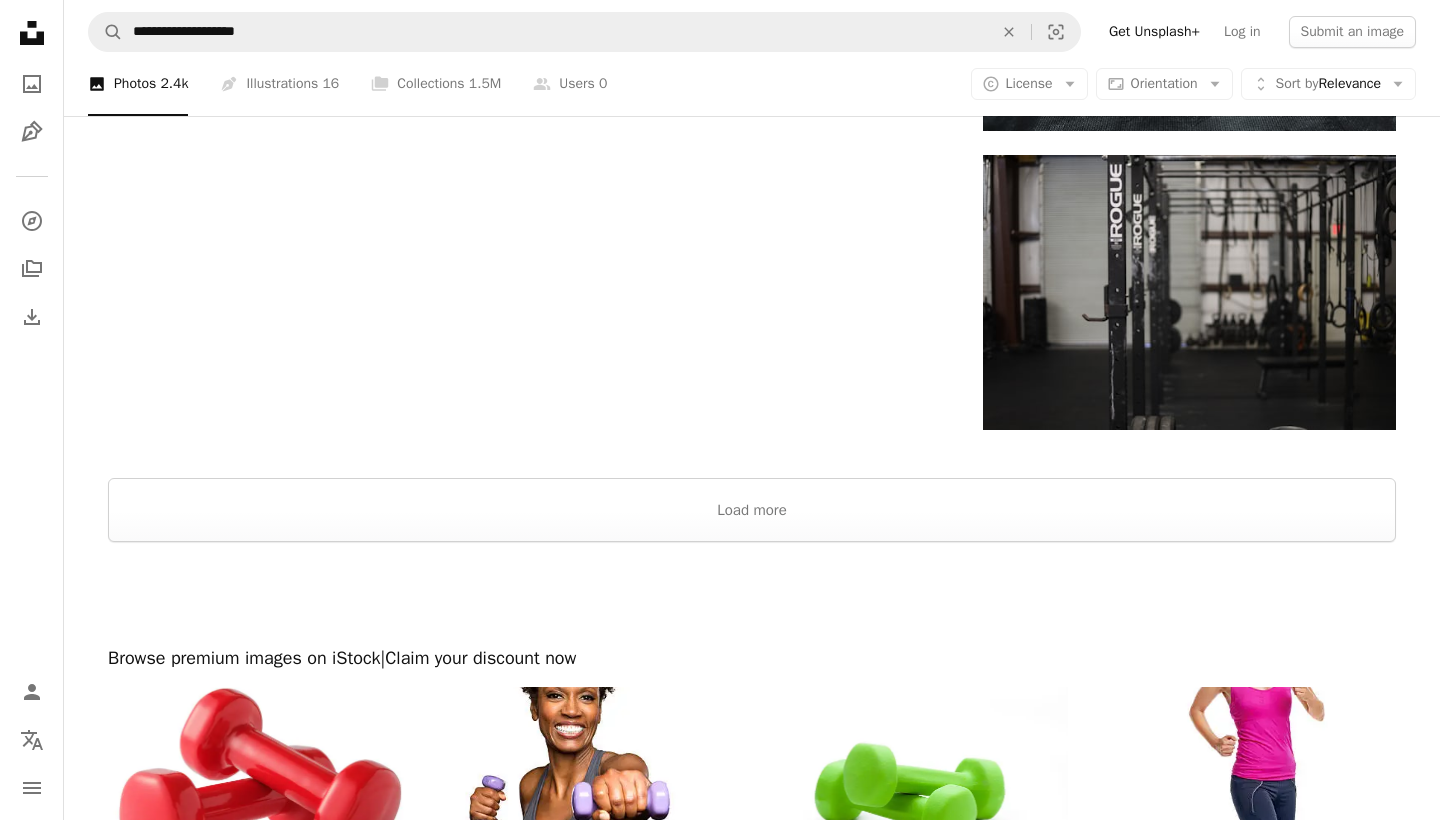 scroll, scrollTop: 3285, scrollLeft: 0, axis: vertical 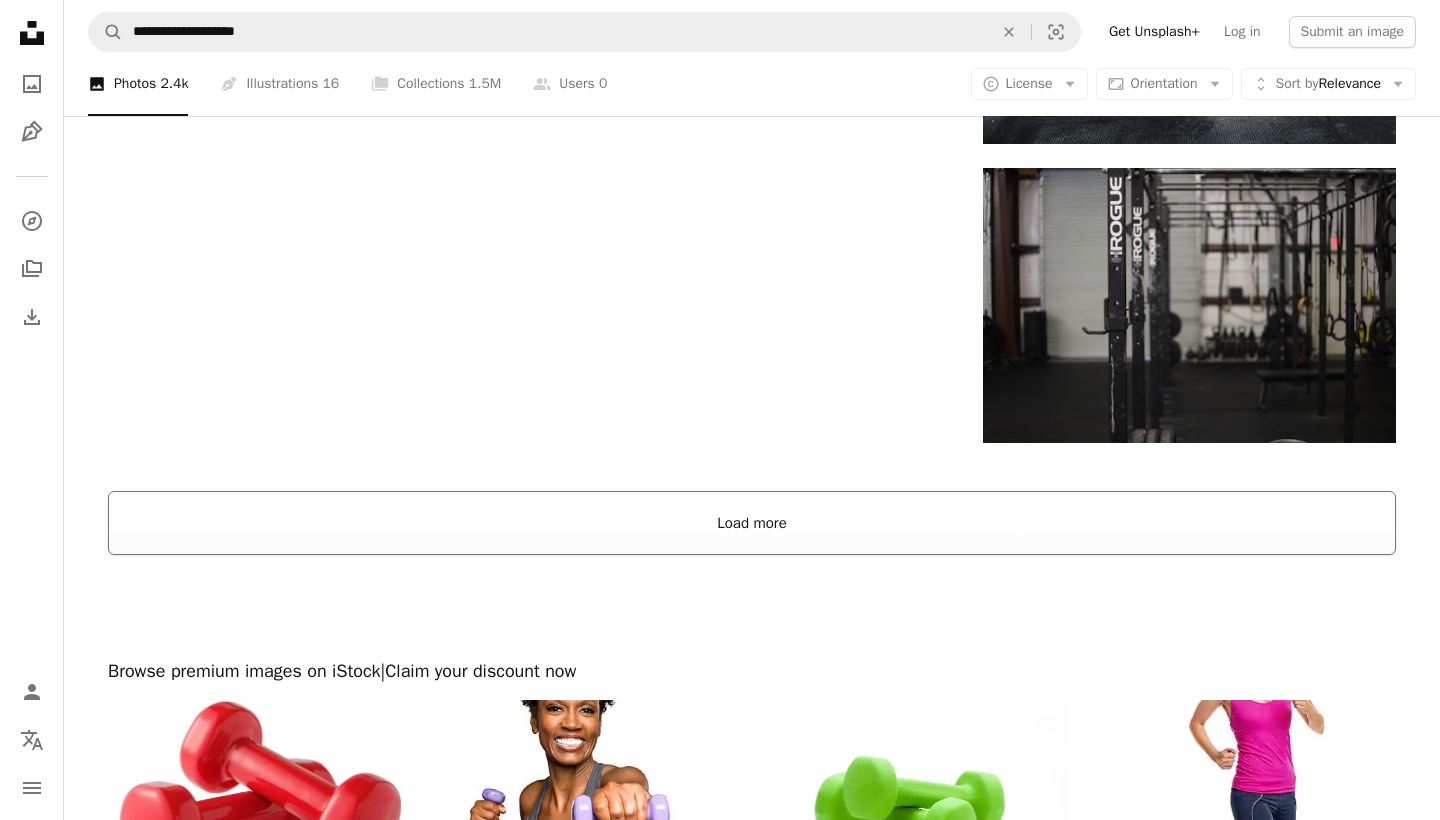 click on "Load more" at bounding box center (752, 523) 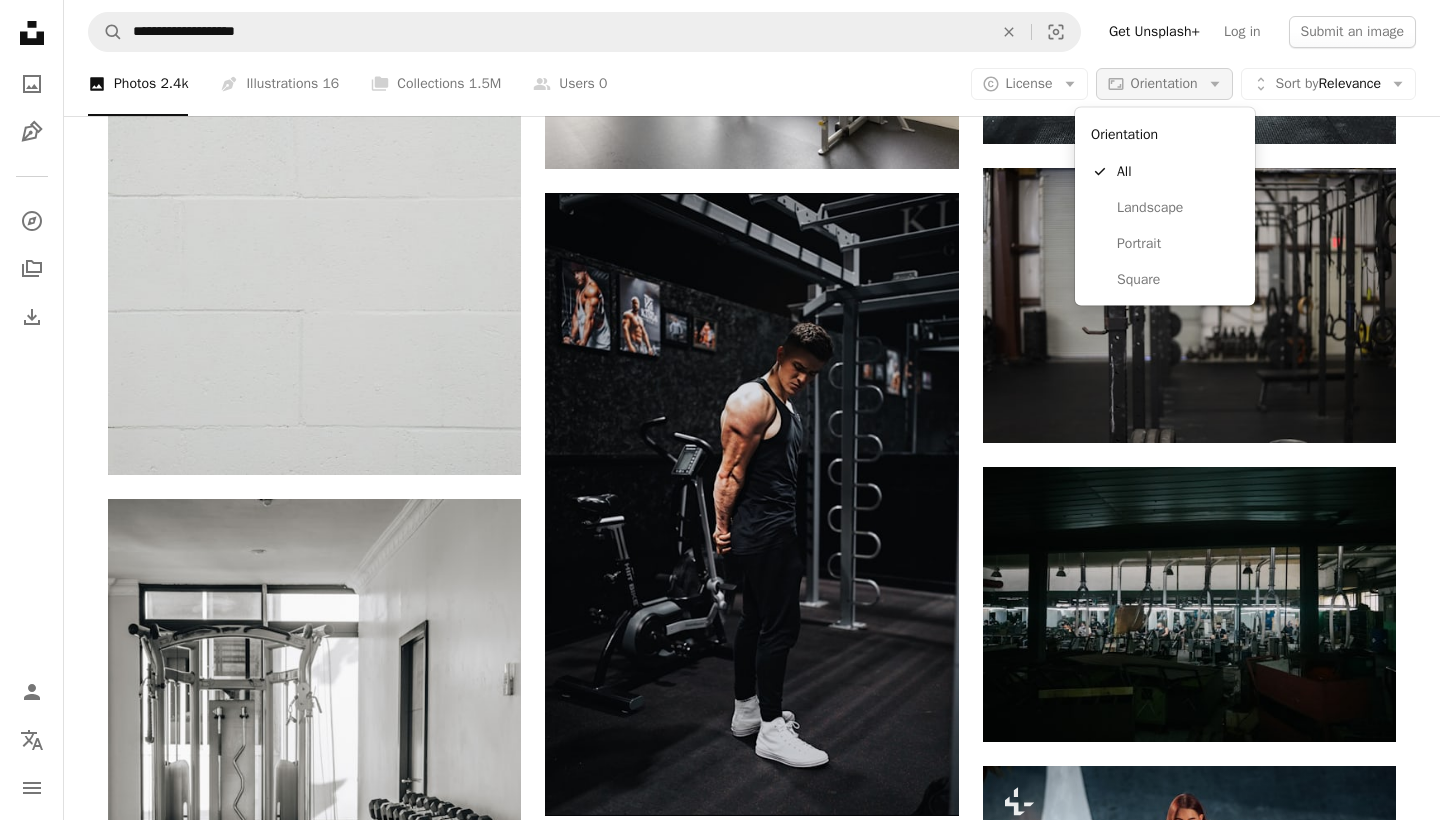 click on "Arrow down" 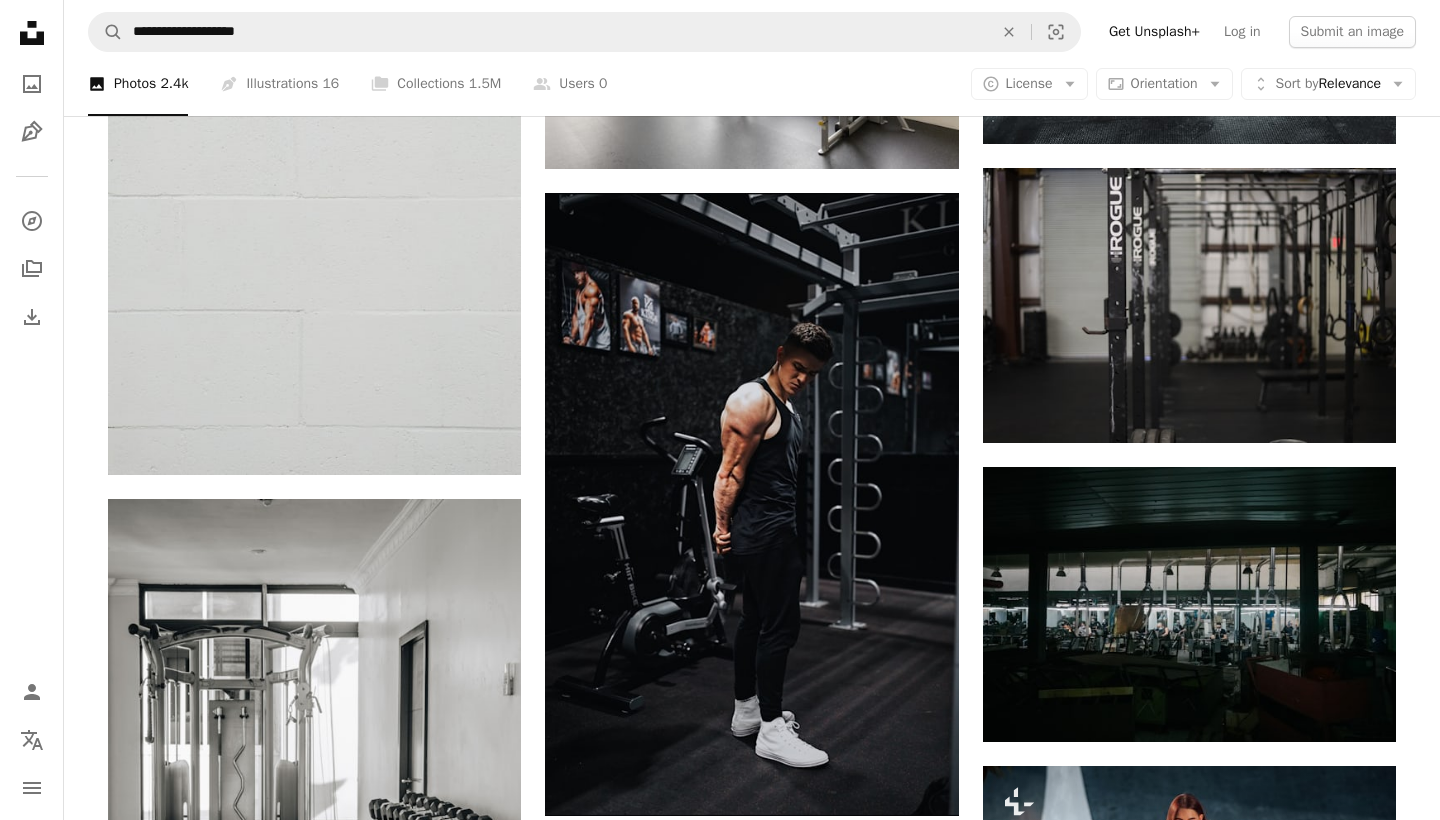 click on "**********" at bounding box center [720, 51] 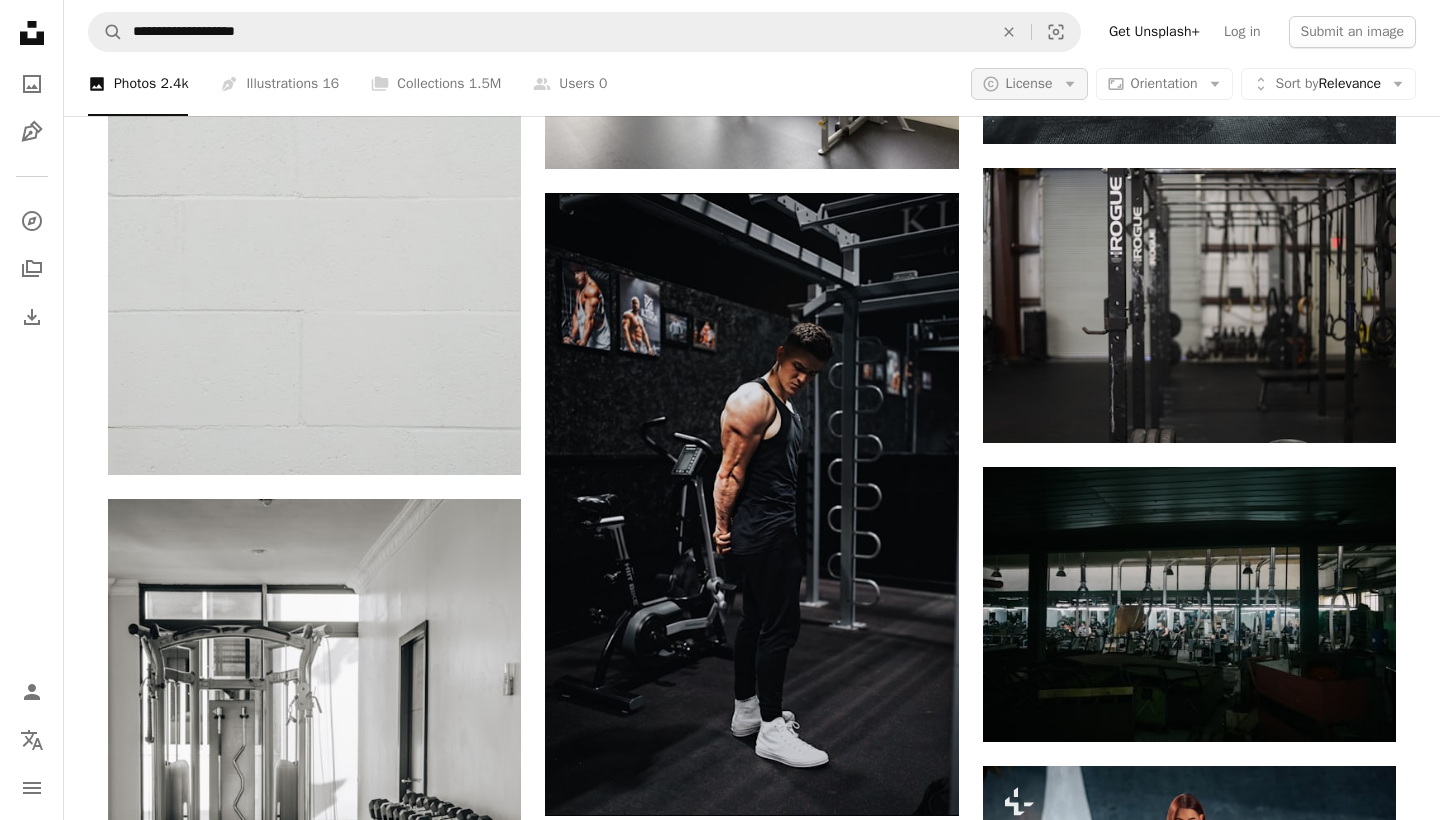 click on "Arrow down" 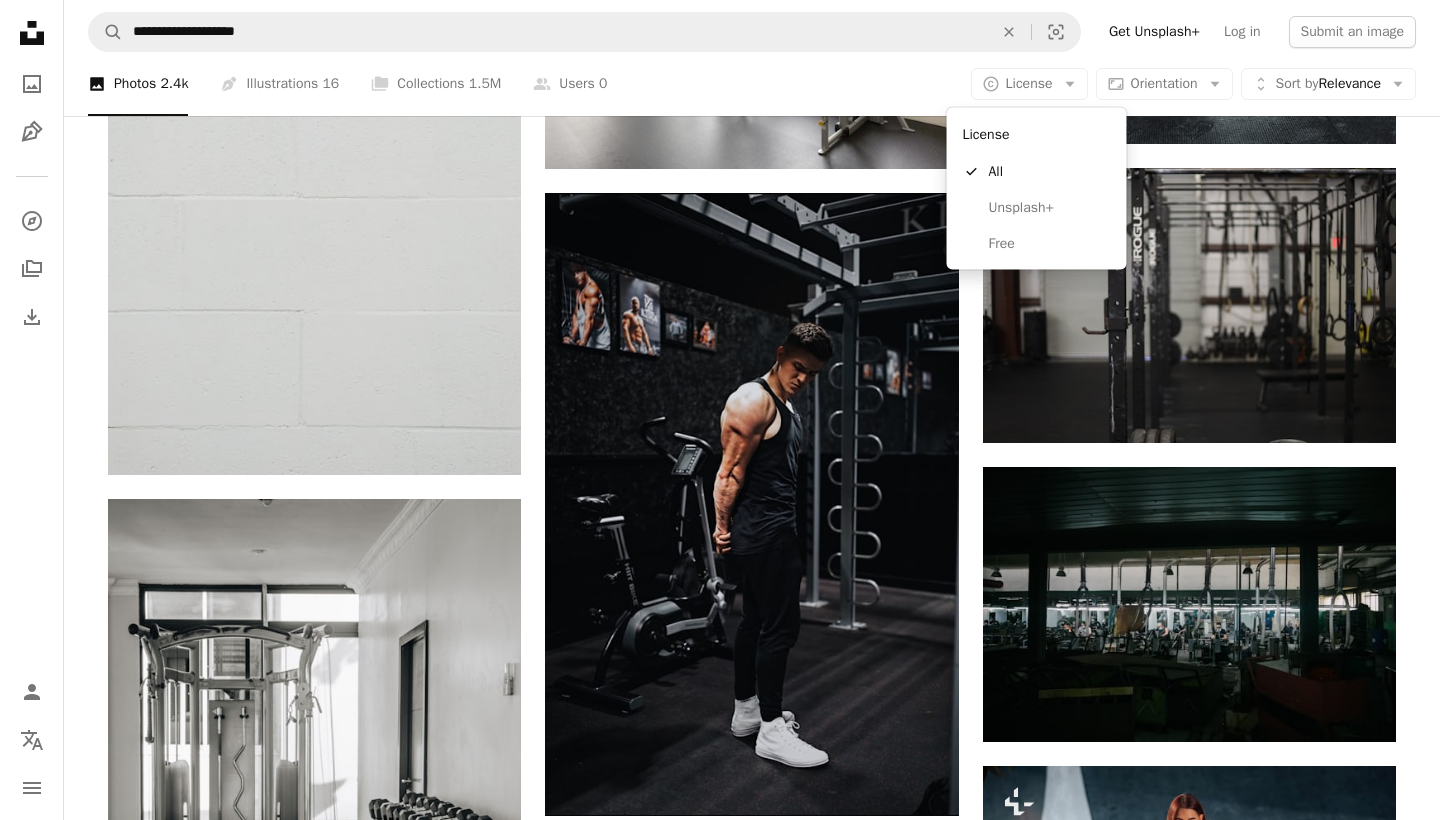 click on "**********" at bounding box center (720, 51) 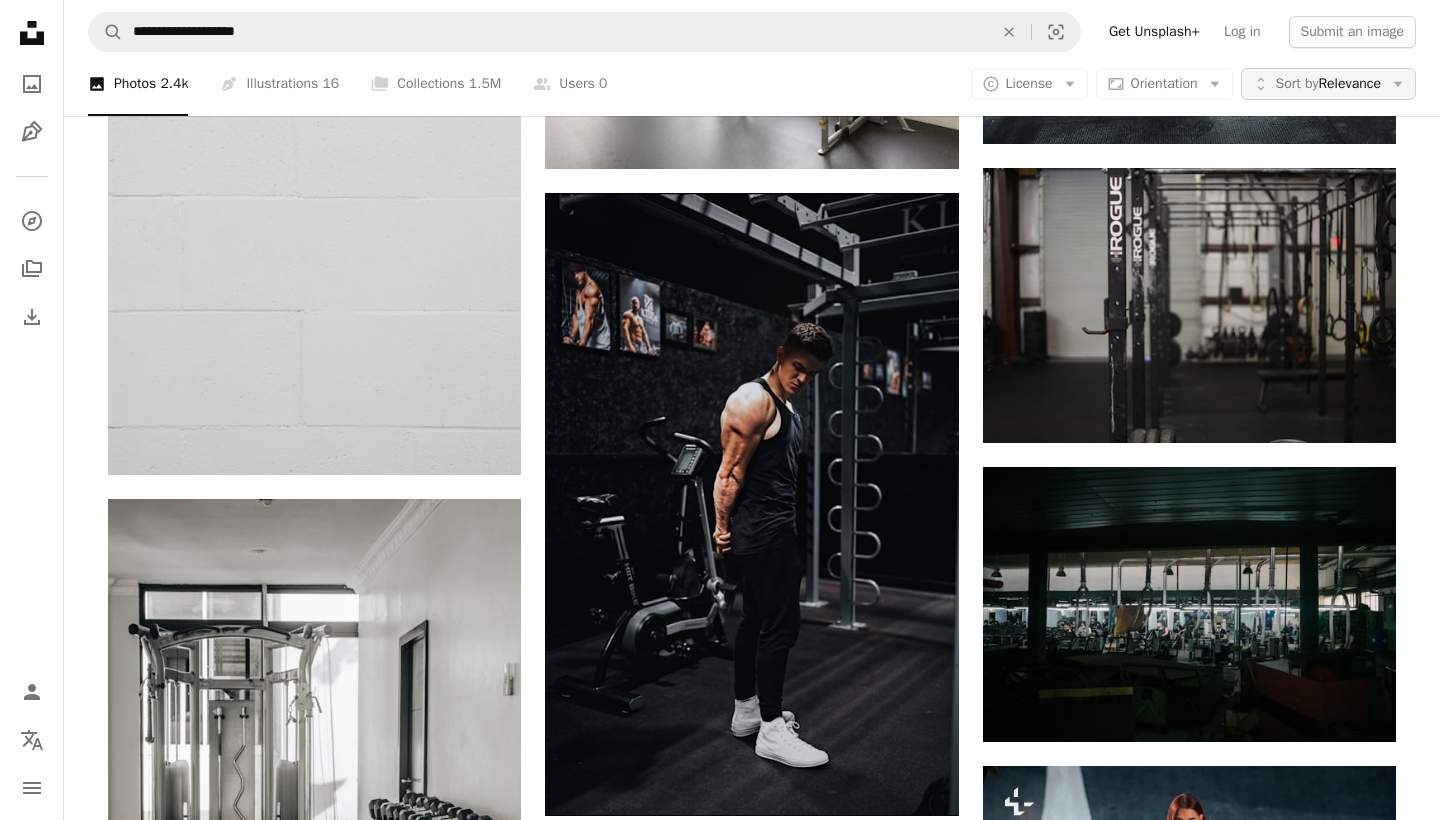 click on "Sort by  Relevance" at bounding box center [1328, 84] 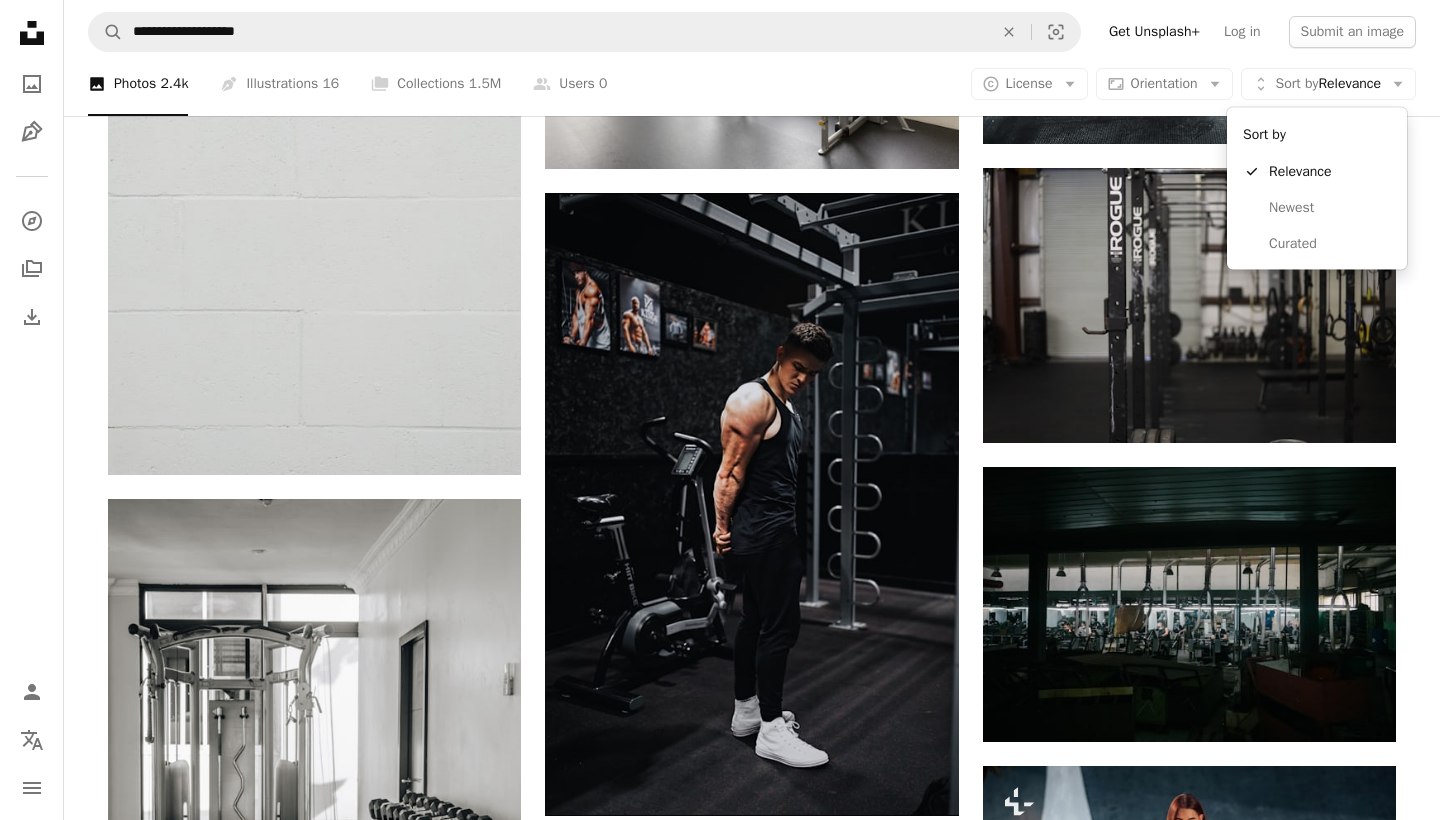 click on "**********" at bounding box center [720, 51] 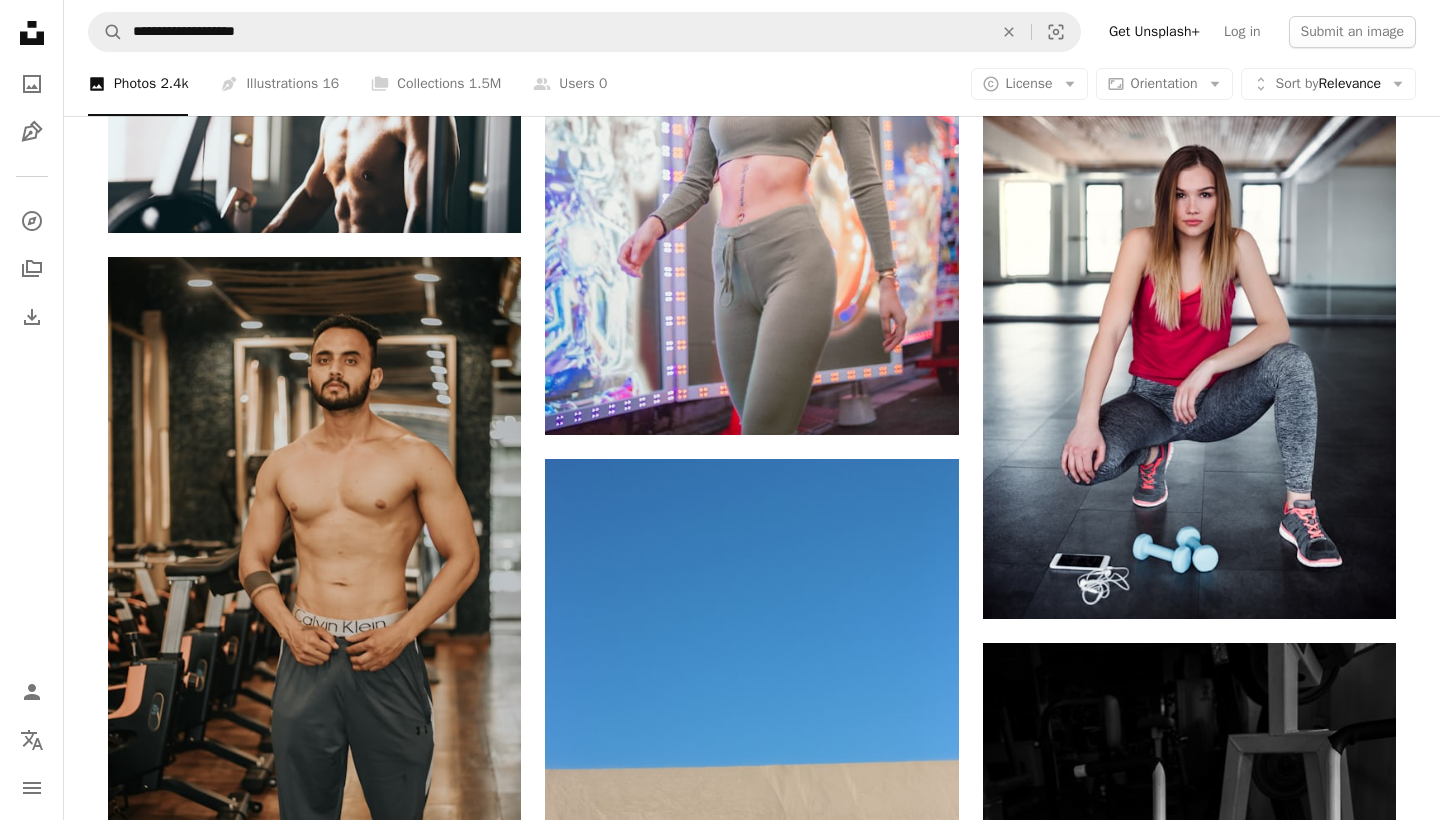 scroll, scrollTop: 12395, scrollLeft: 0, axis: vertical 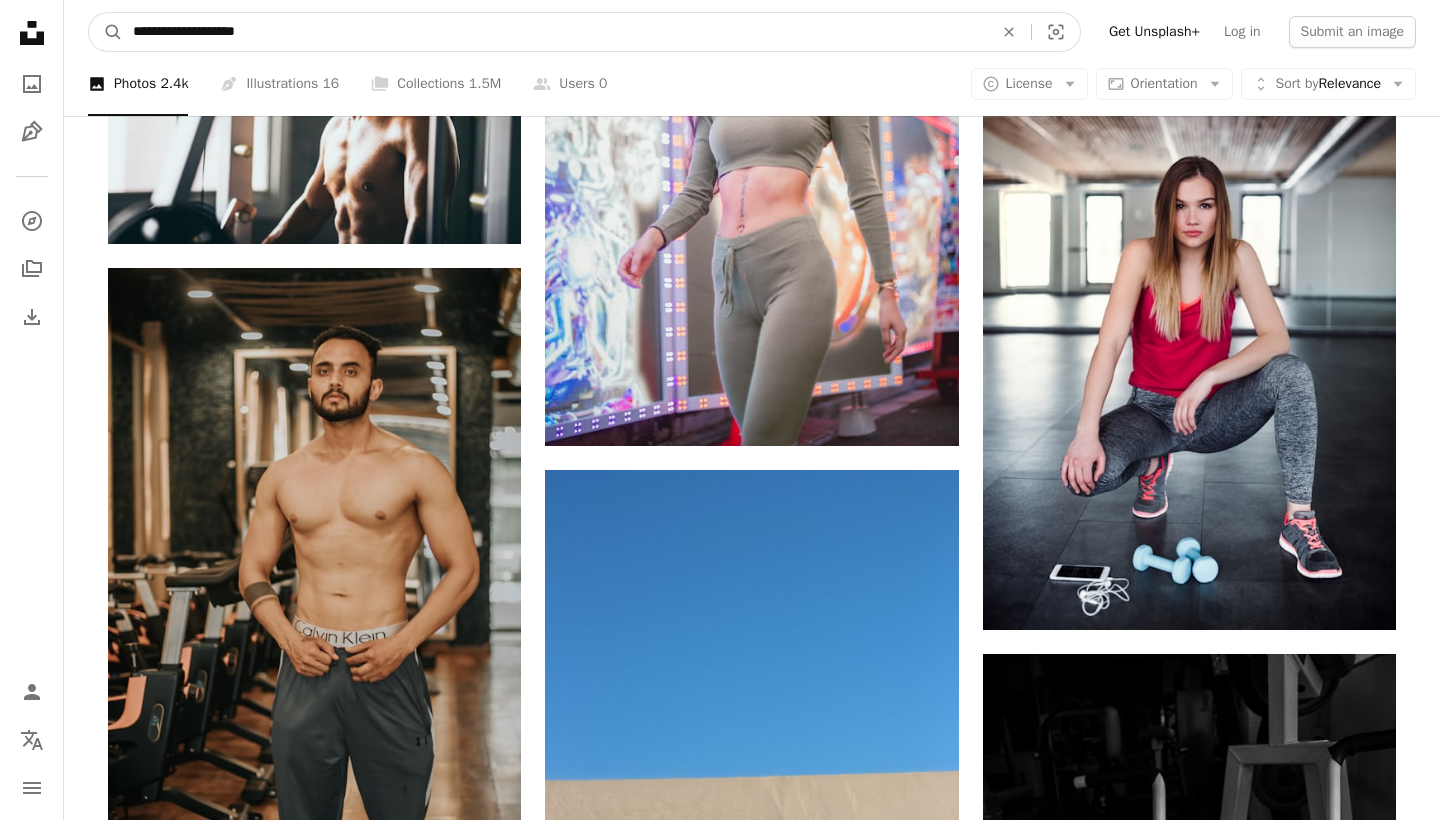 click on "**********" at bounding box center (555, 32) 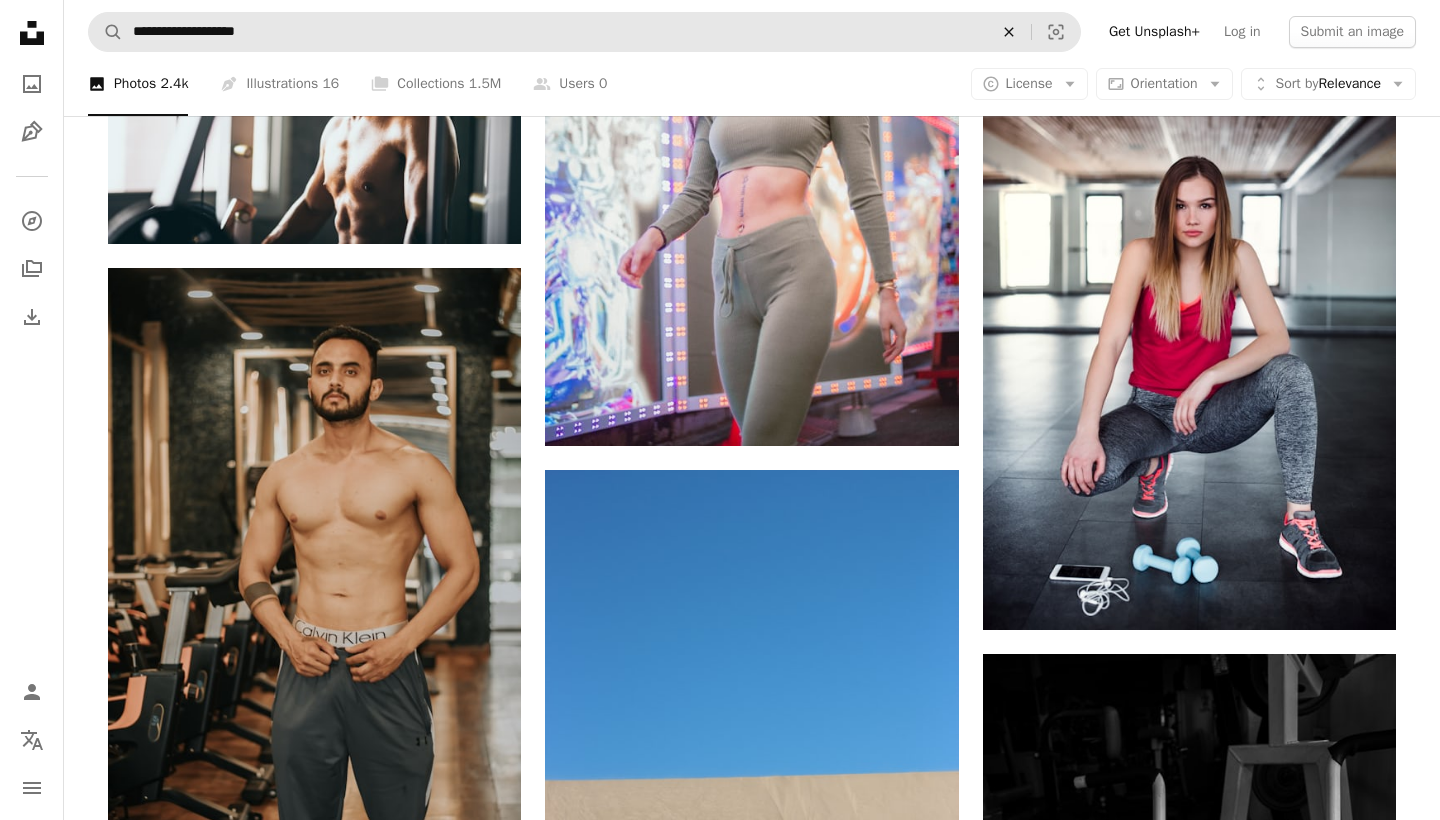 click on "An X shape" 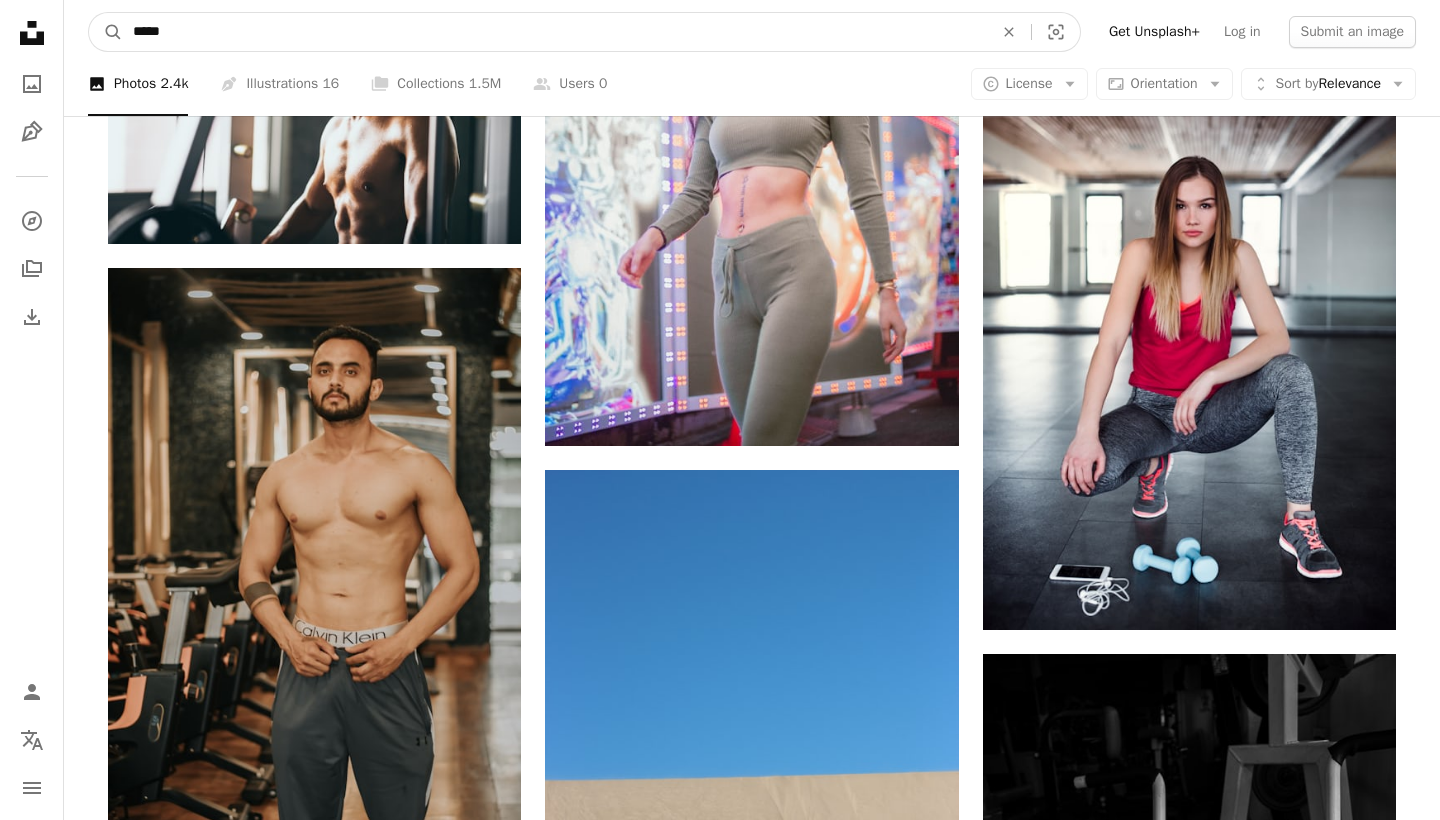 type on "******" 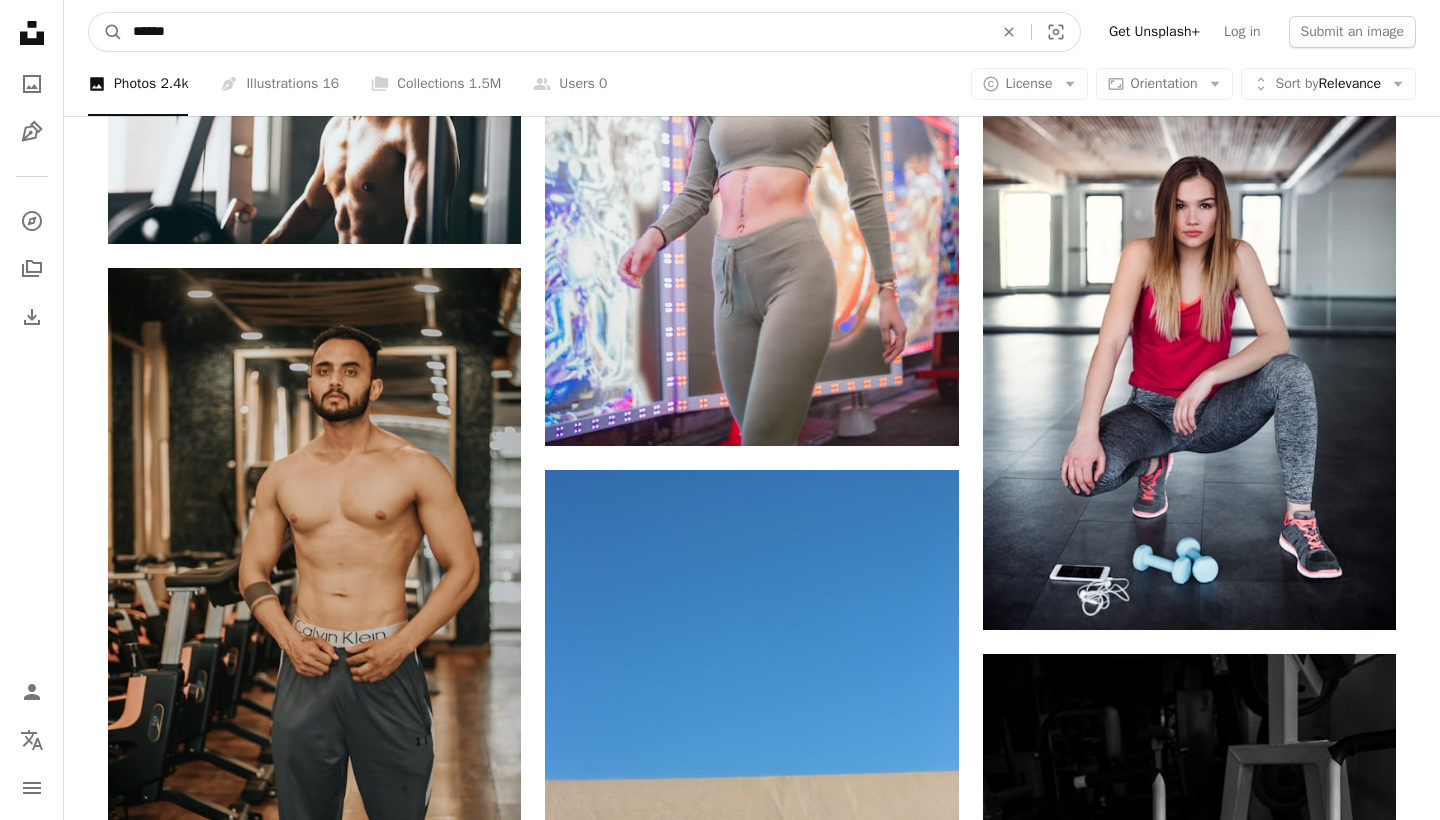 click on "A magnifying glass" at bounding box center [106, 32] 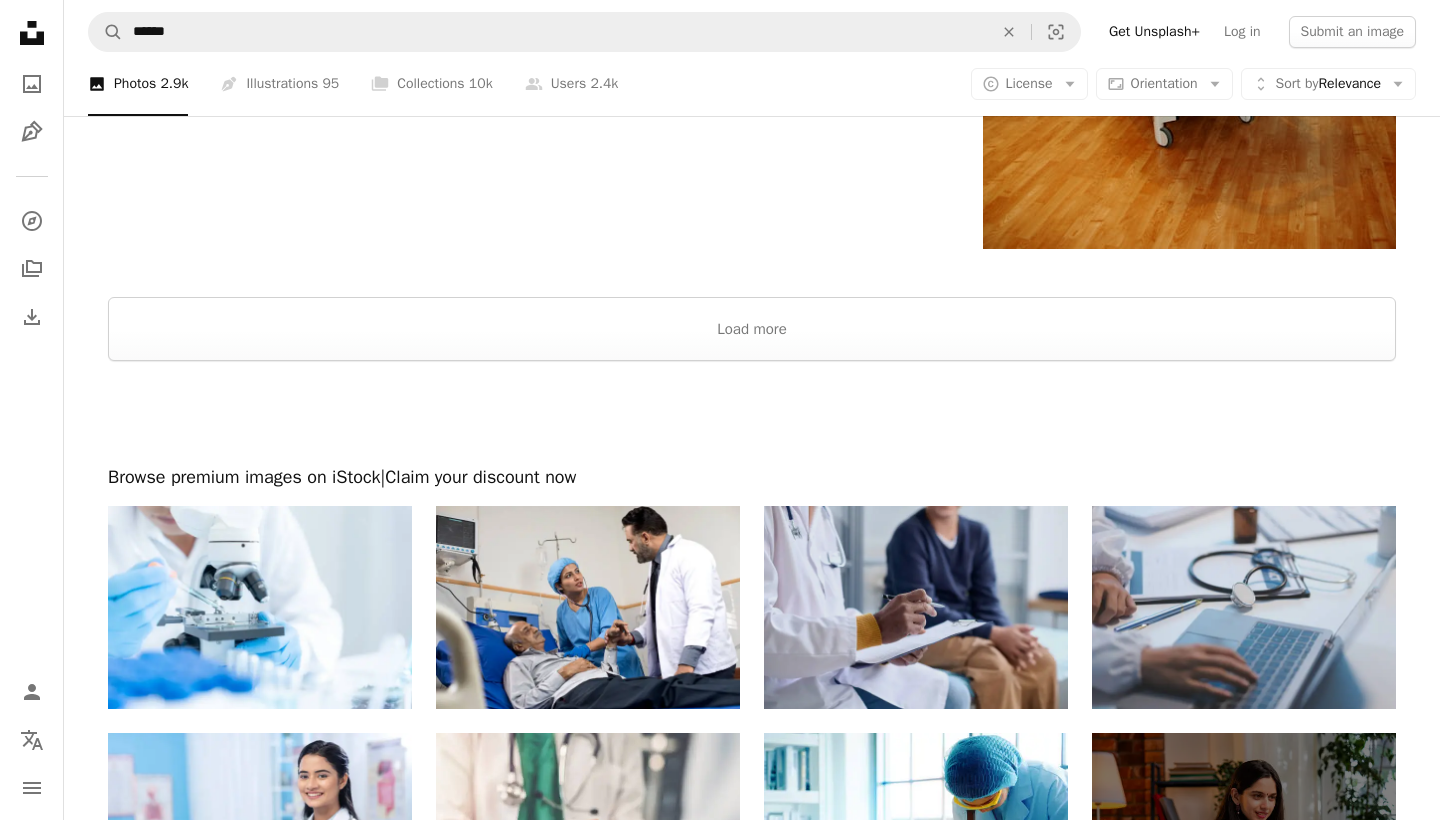 scroll, scrollTop: 3253, scrollLeft: 0, axis: vertical 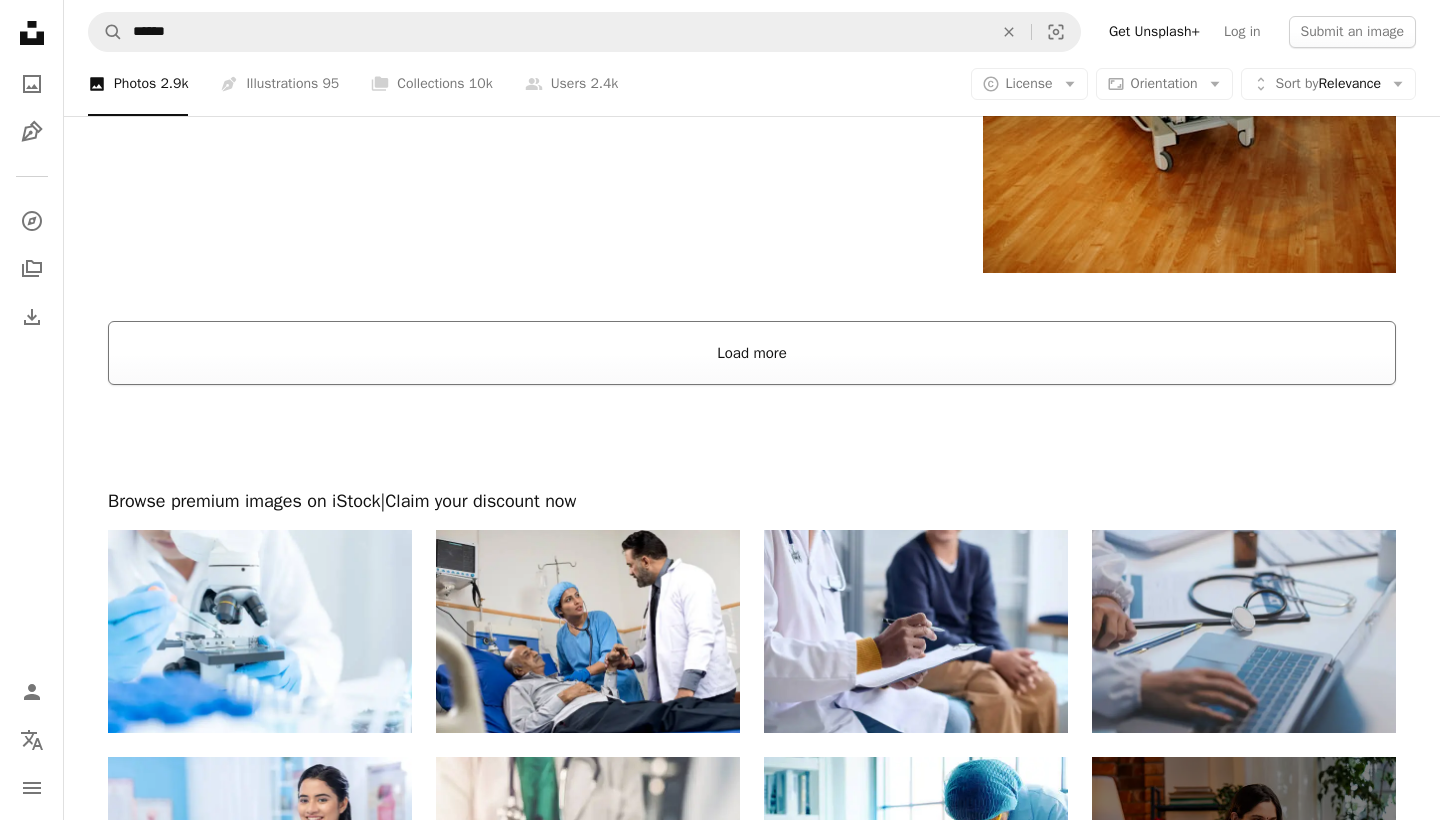 click on "Load more" at bounding box center (752, 353) 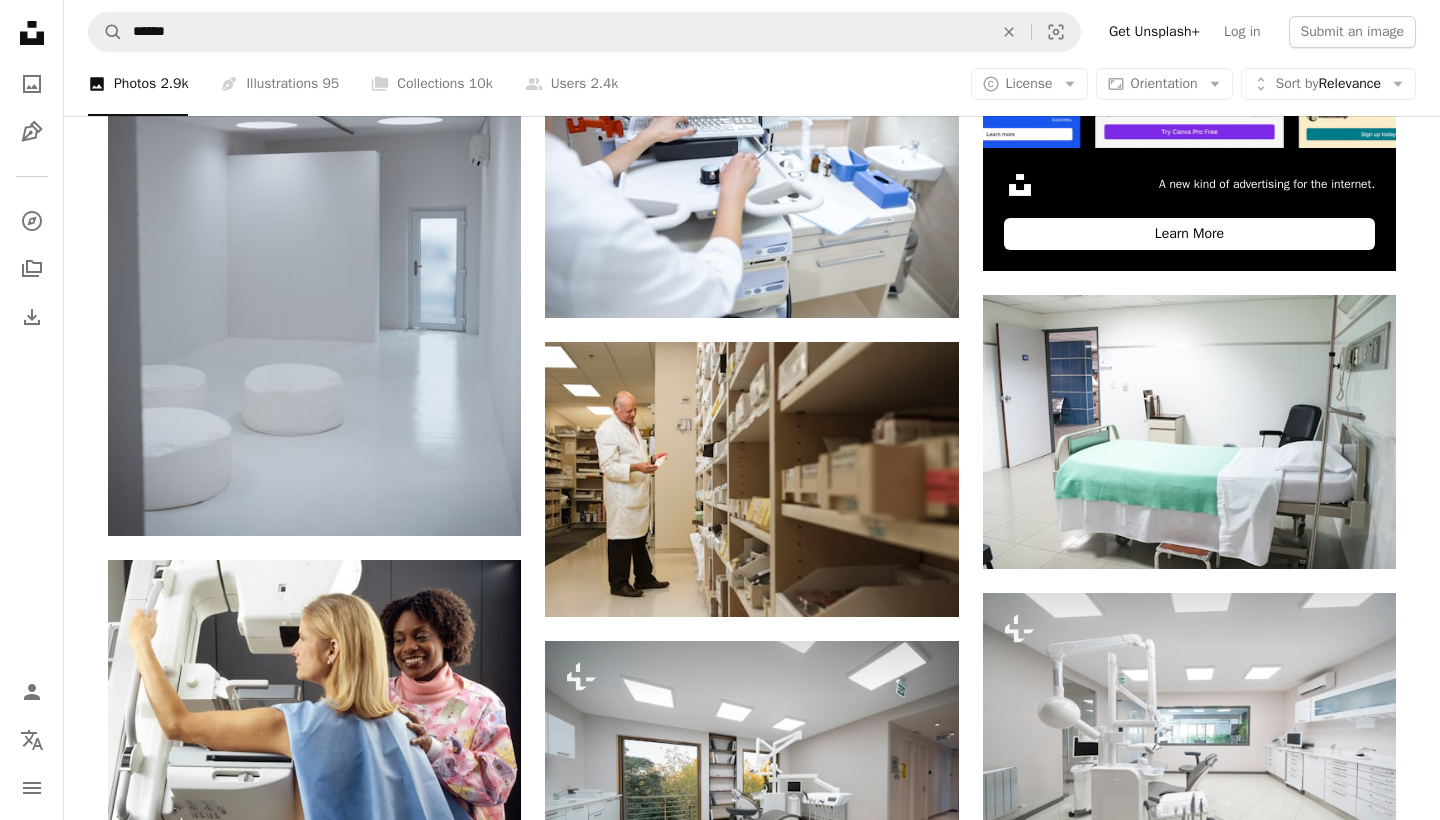 scroll, scrollTop: 8449, scrollLeft: 0, axis: vertical 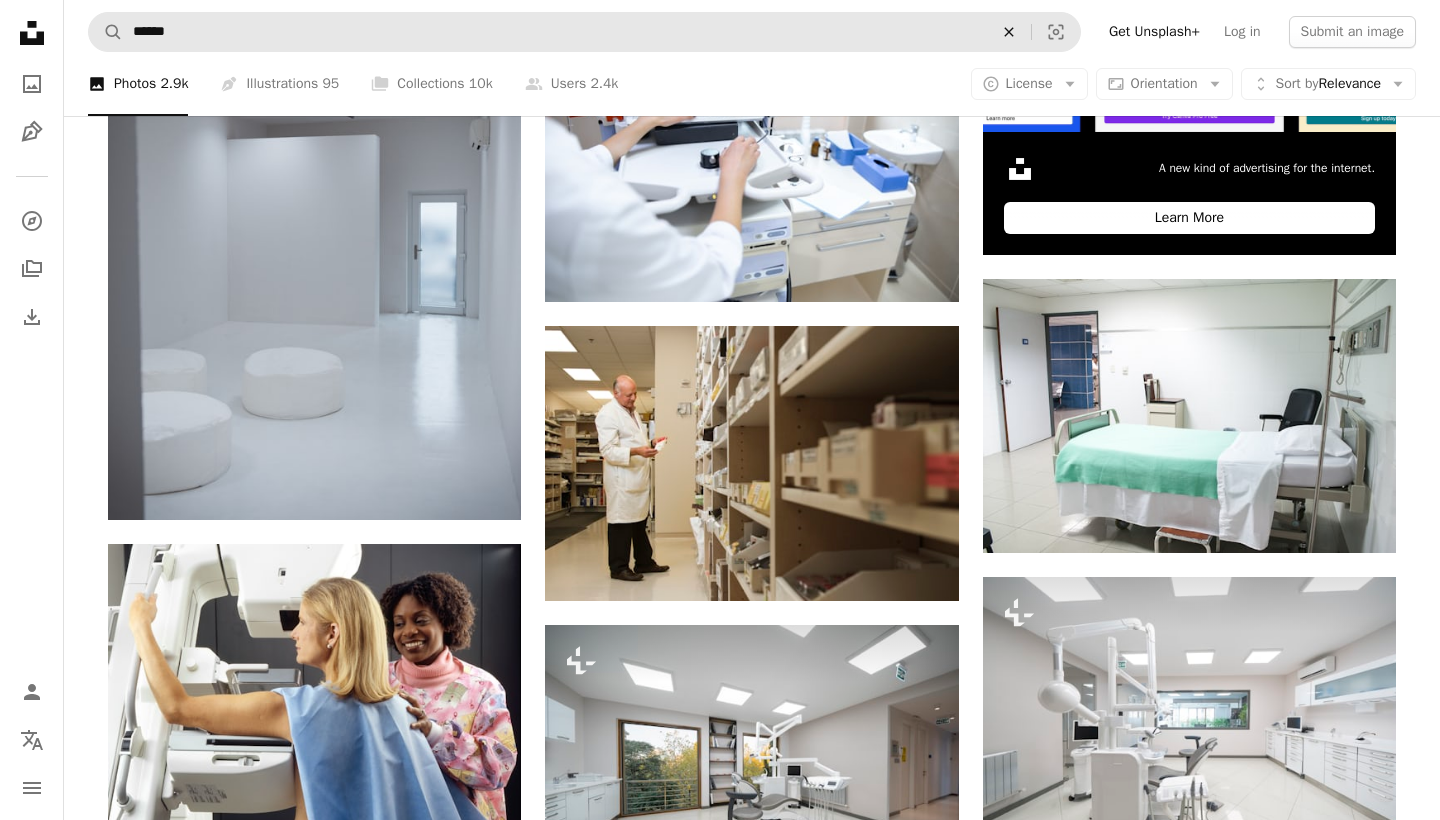click on "An X shape" 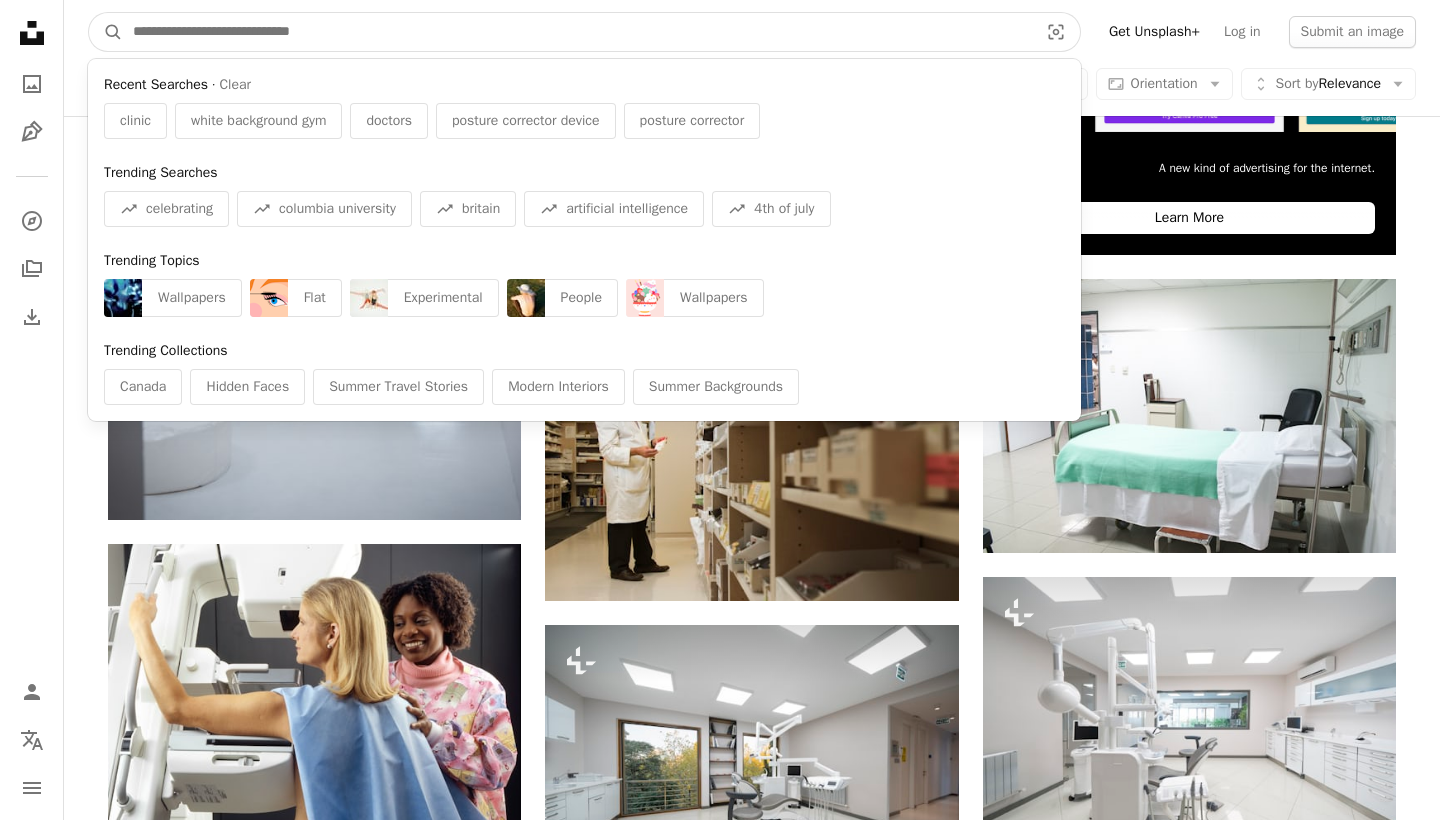 type on "*" 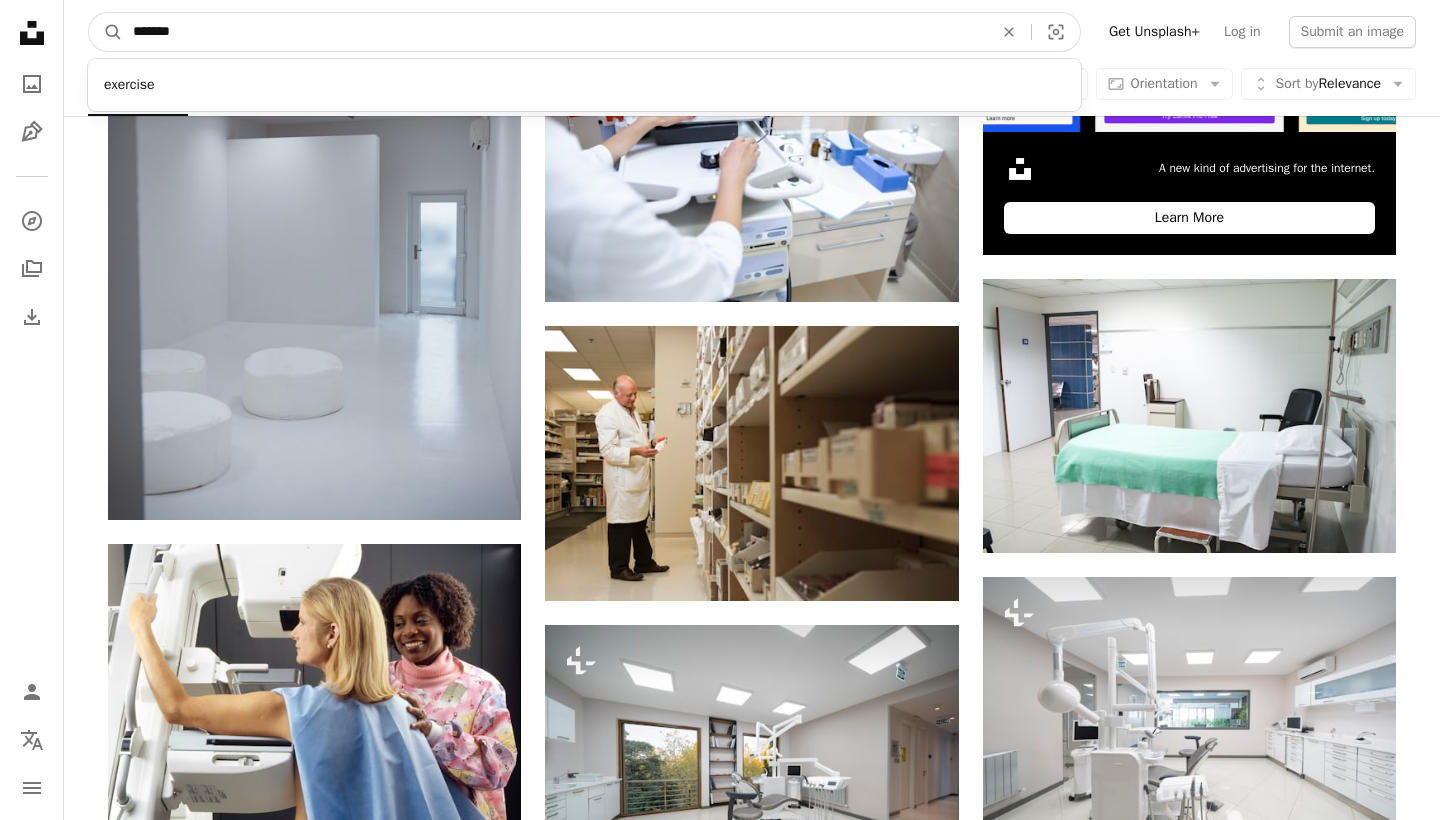 type on "********" 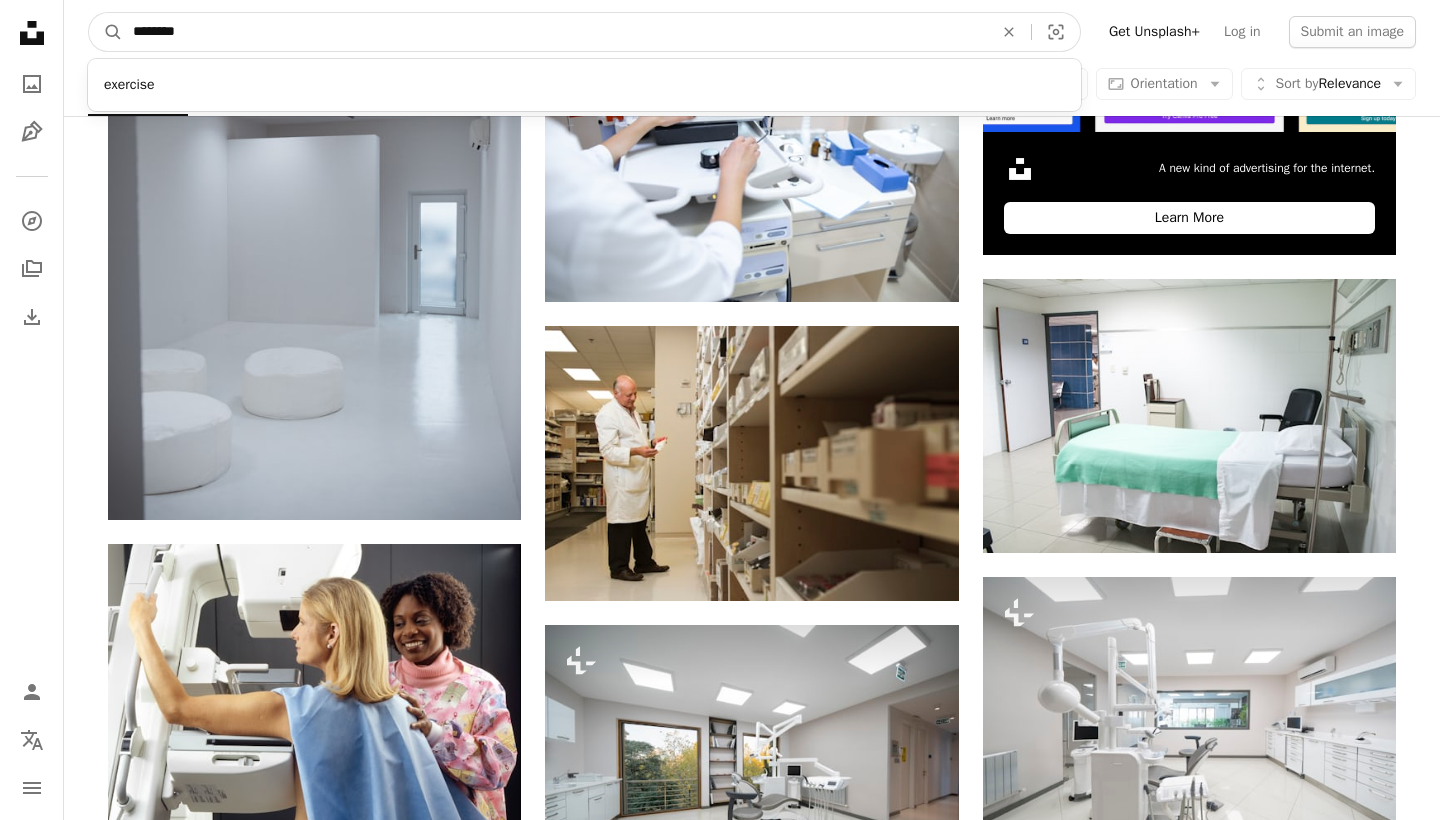 click on "A magnifying glass" at bounding box center (106, 32) 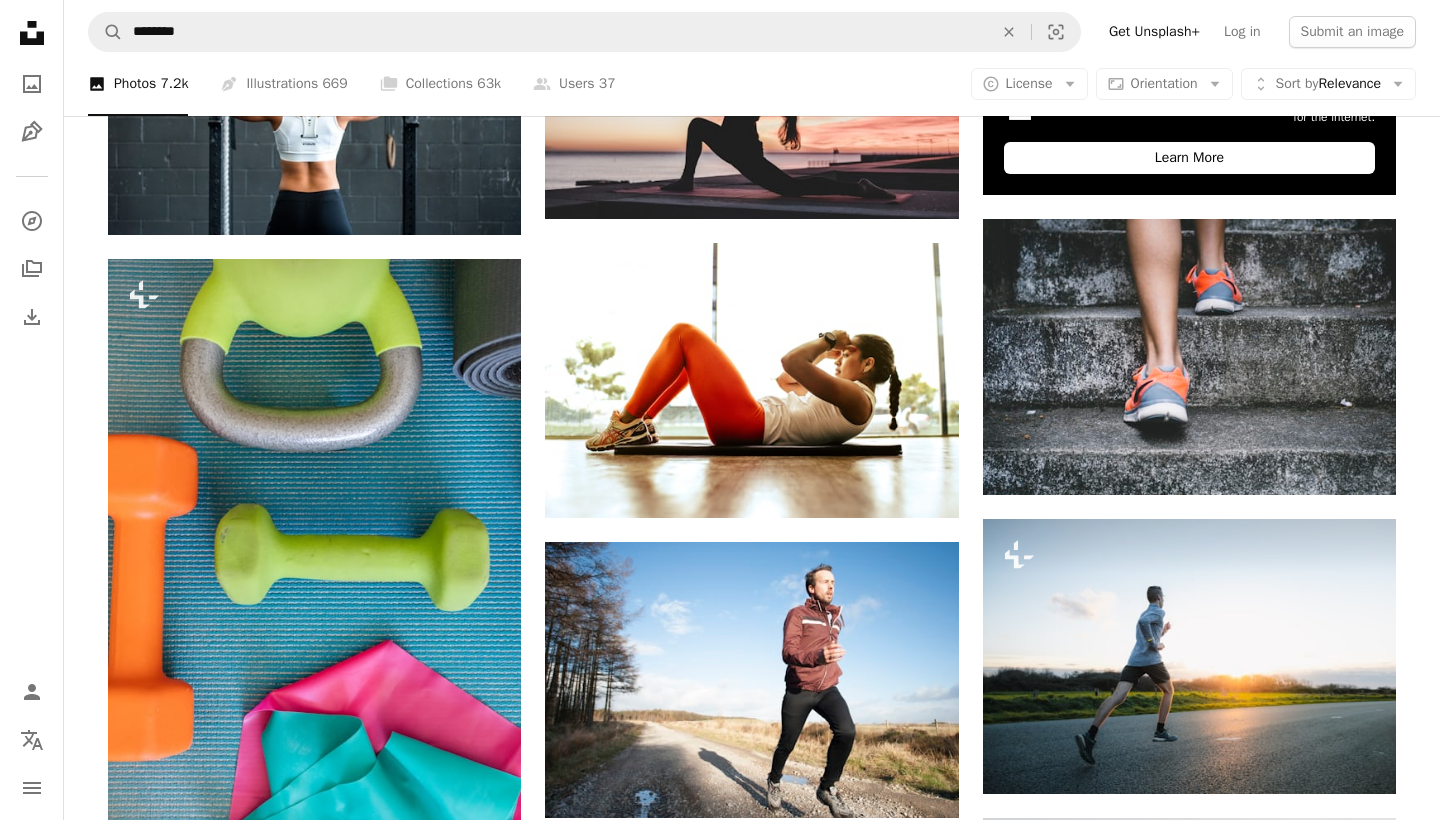 scroll, scrollTop: 842, scrollLeft: 0, axis: vertical 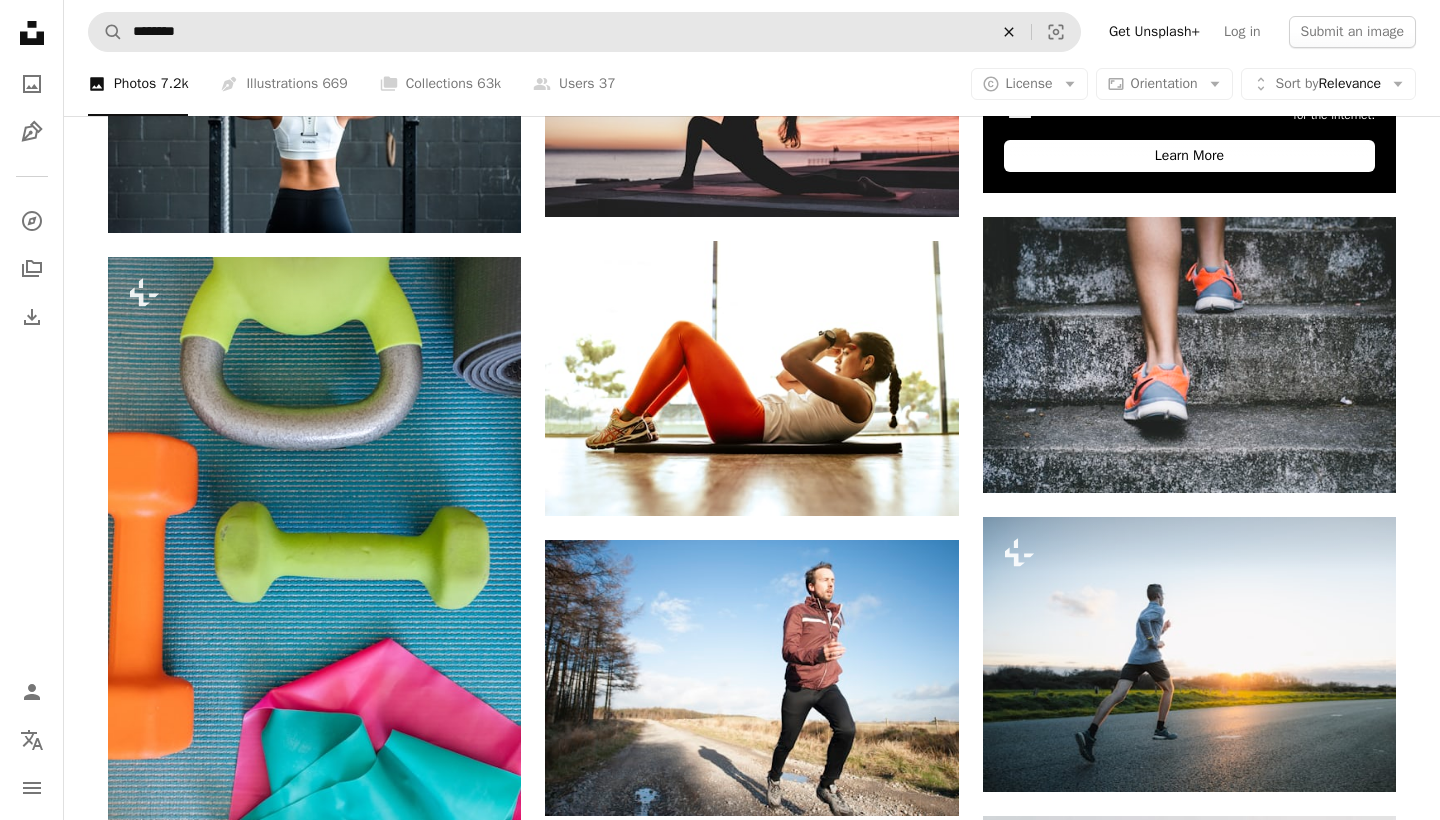 click on "An X shape" 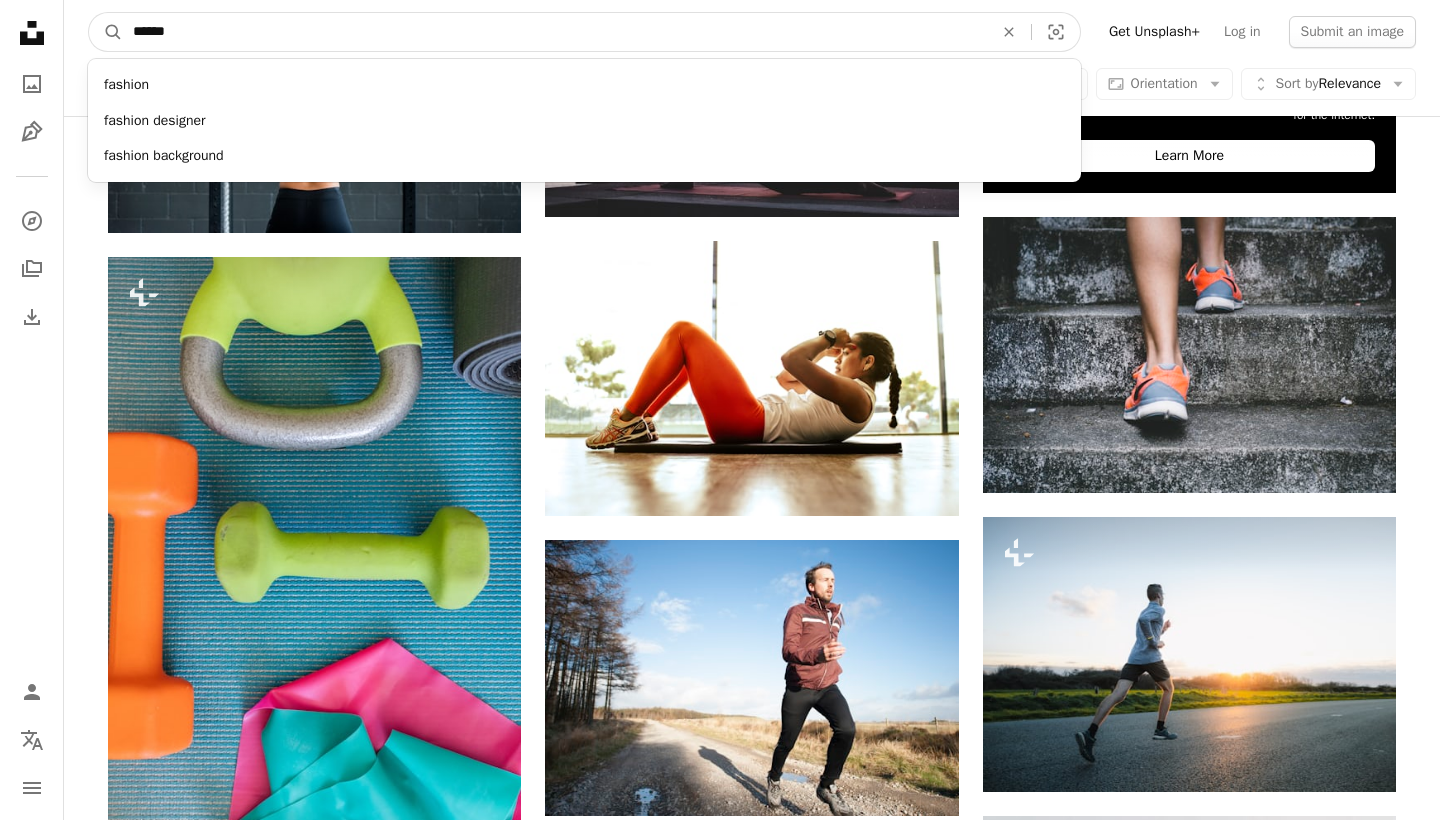 type on "*******" 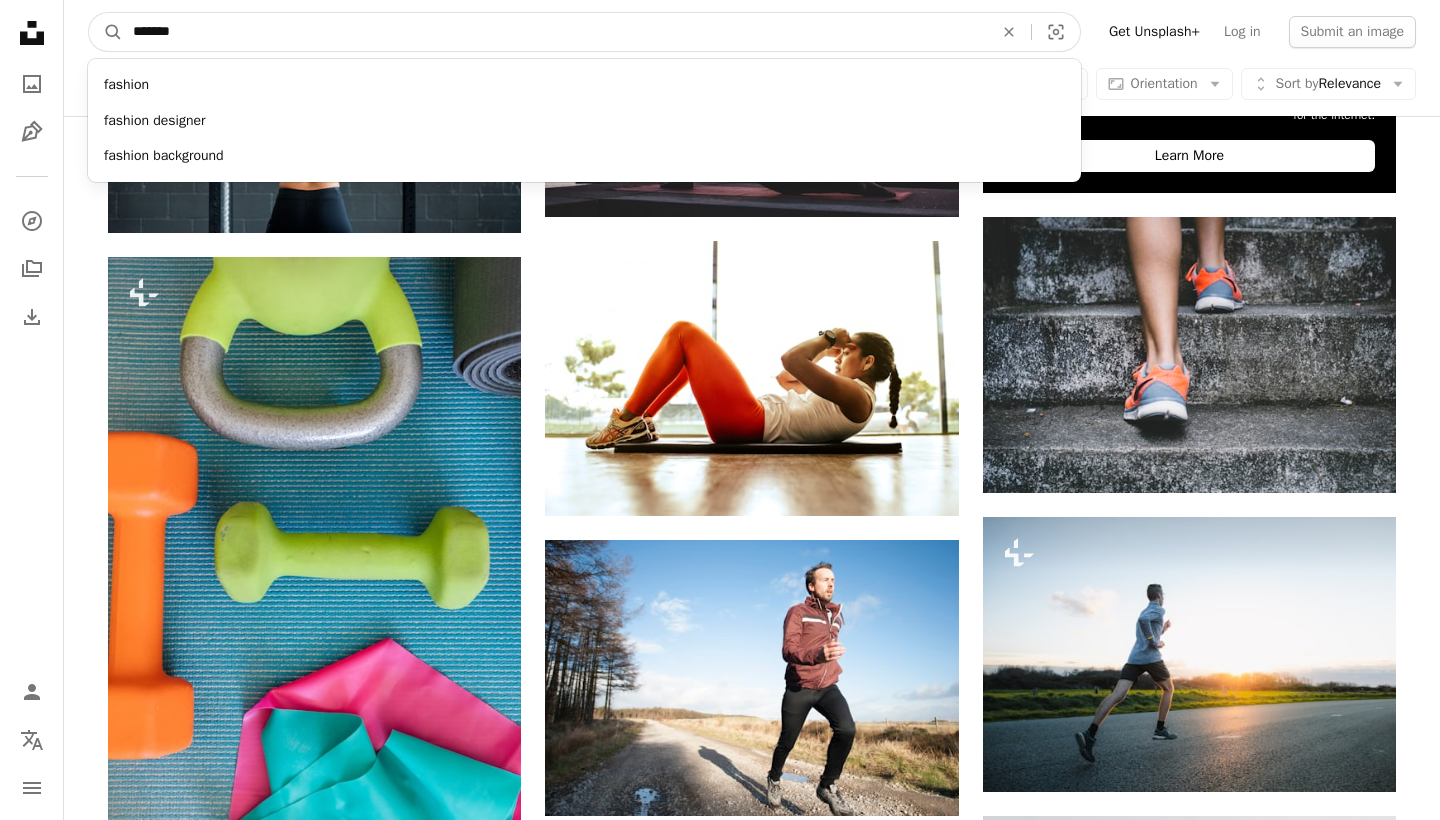 click on "A magnifying glass" at bounding box center (106, 32) 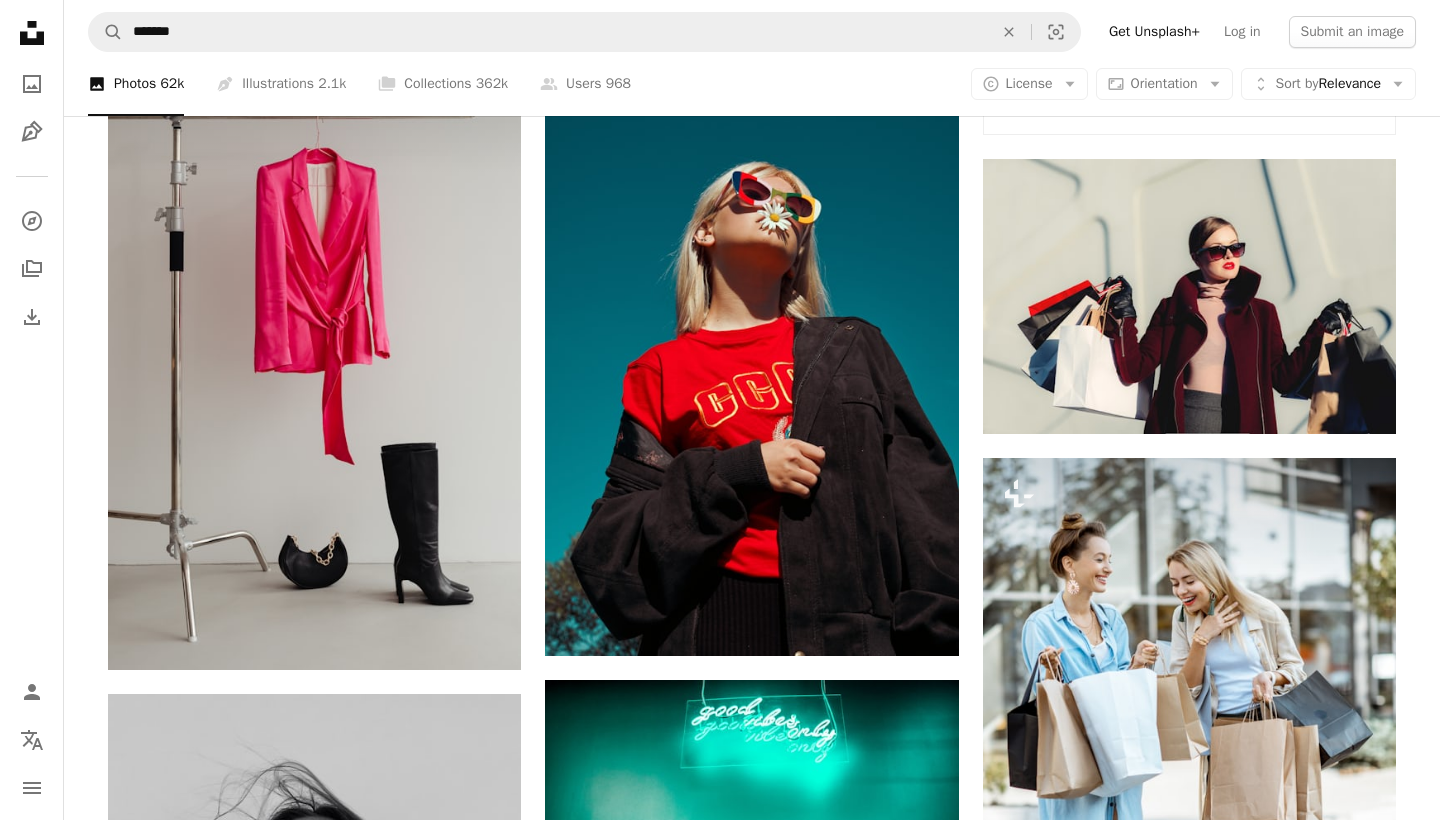 scroll, scrollTop: 1246, scrollLeft: 0, axis: vertical 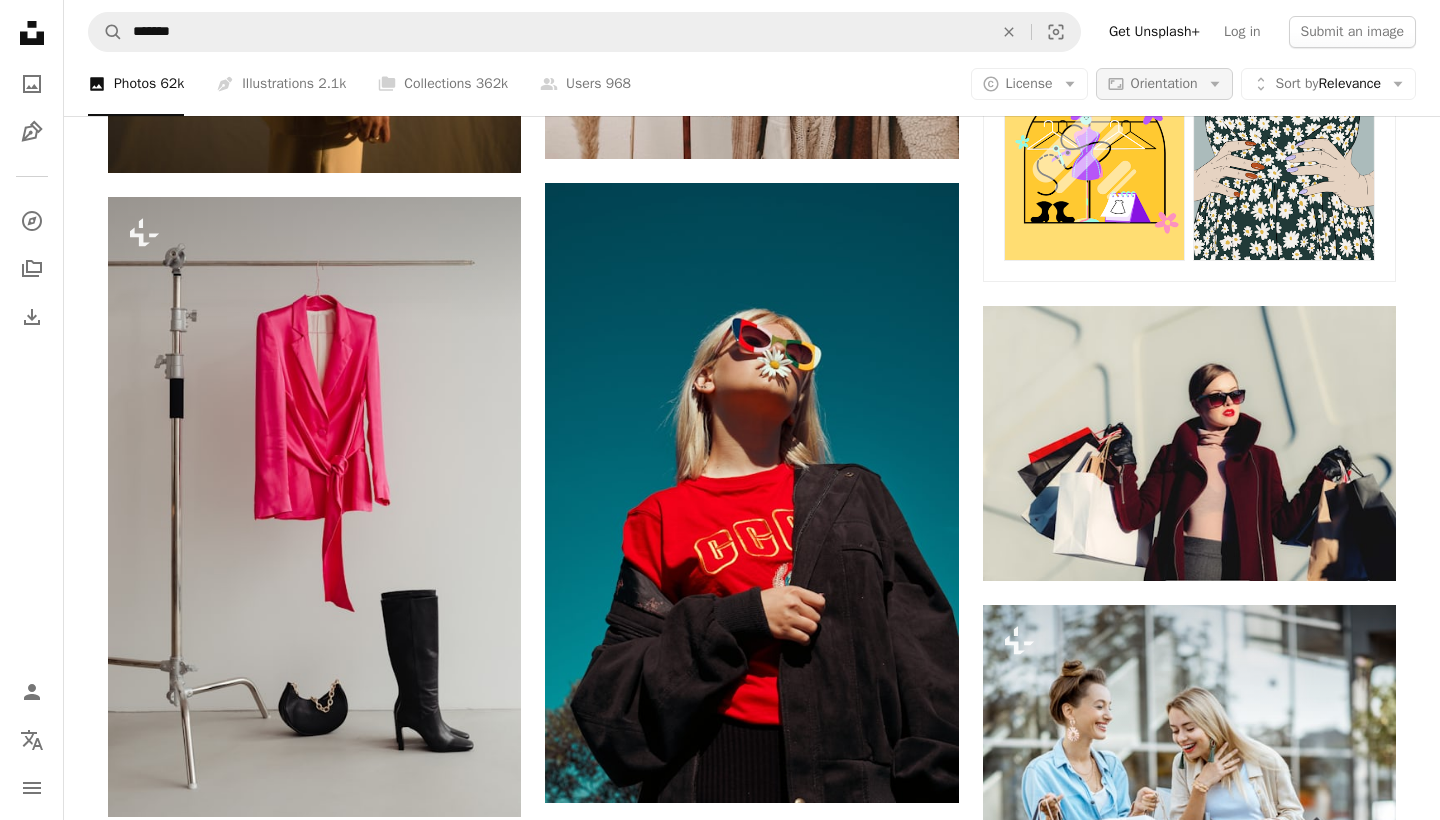 click on "Orientation" at bounding box center (1164, 83) 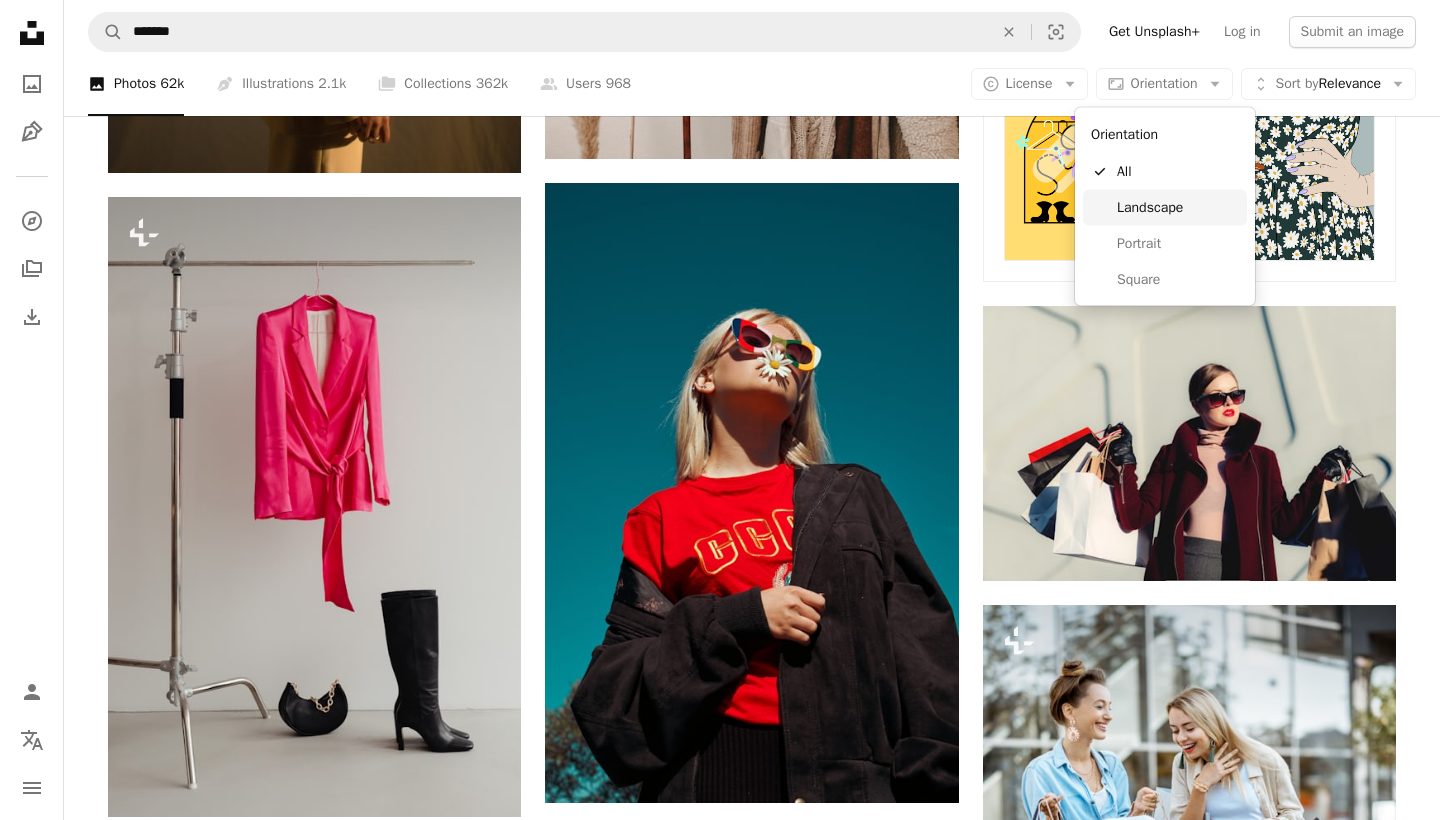 click on "Landscape" at bounding box center [1178, 207] 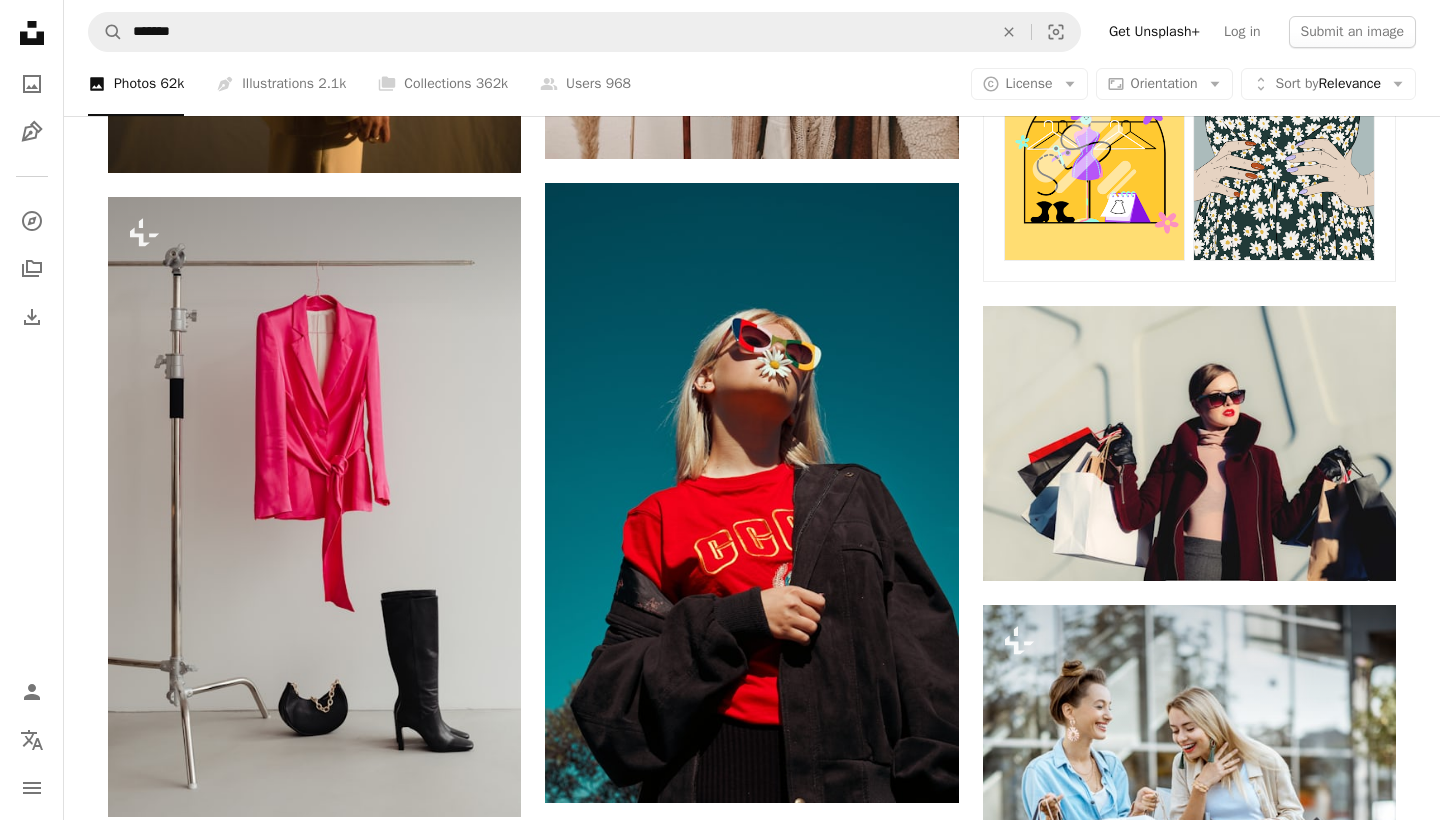 scroll, scrollTop: 0, scrollLeft: 0, axis: both 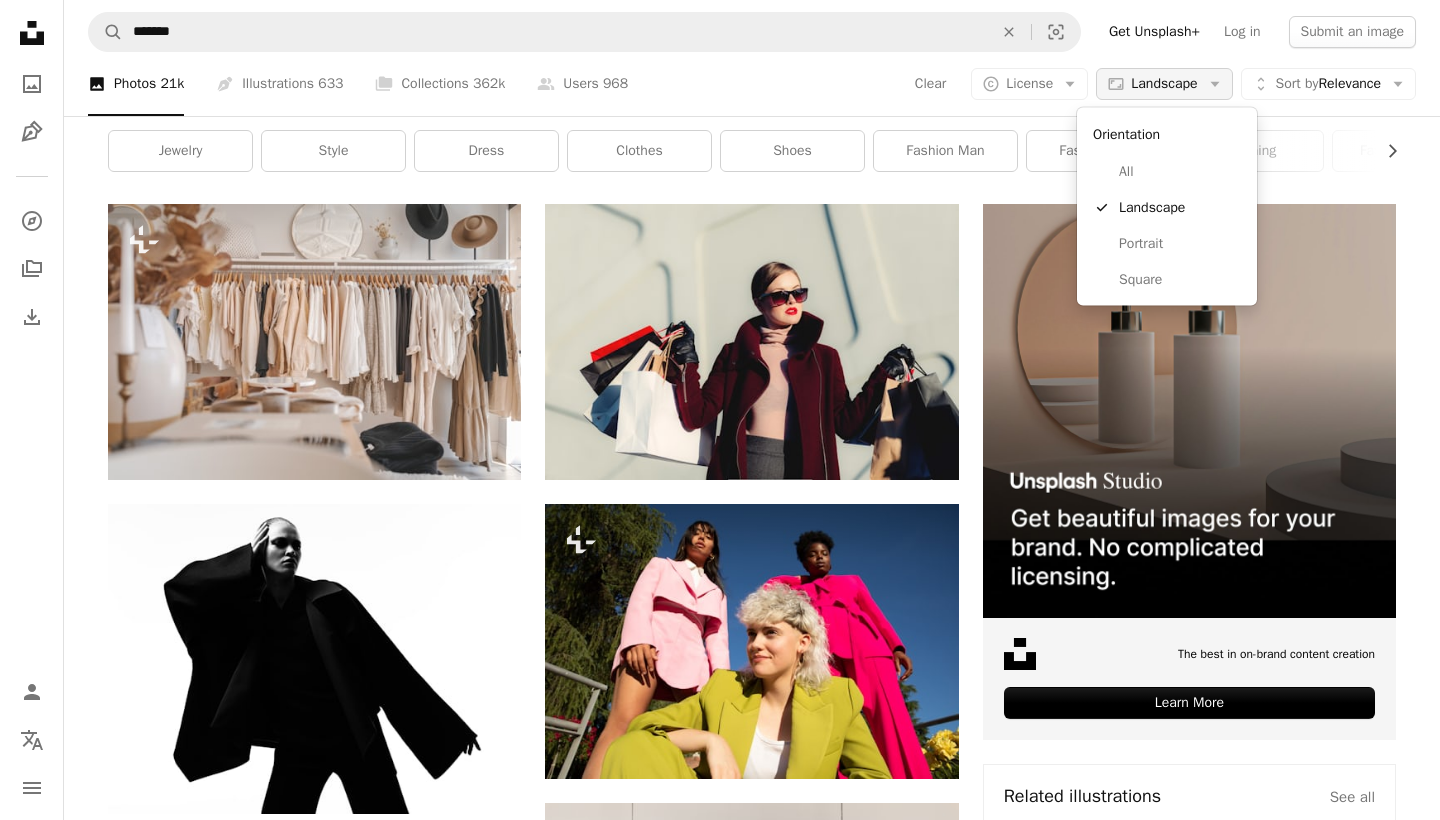 click on "Landscape" at bounding box center (1164, 84) 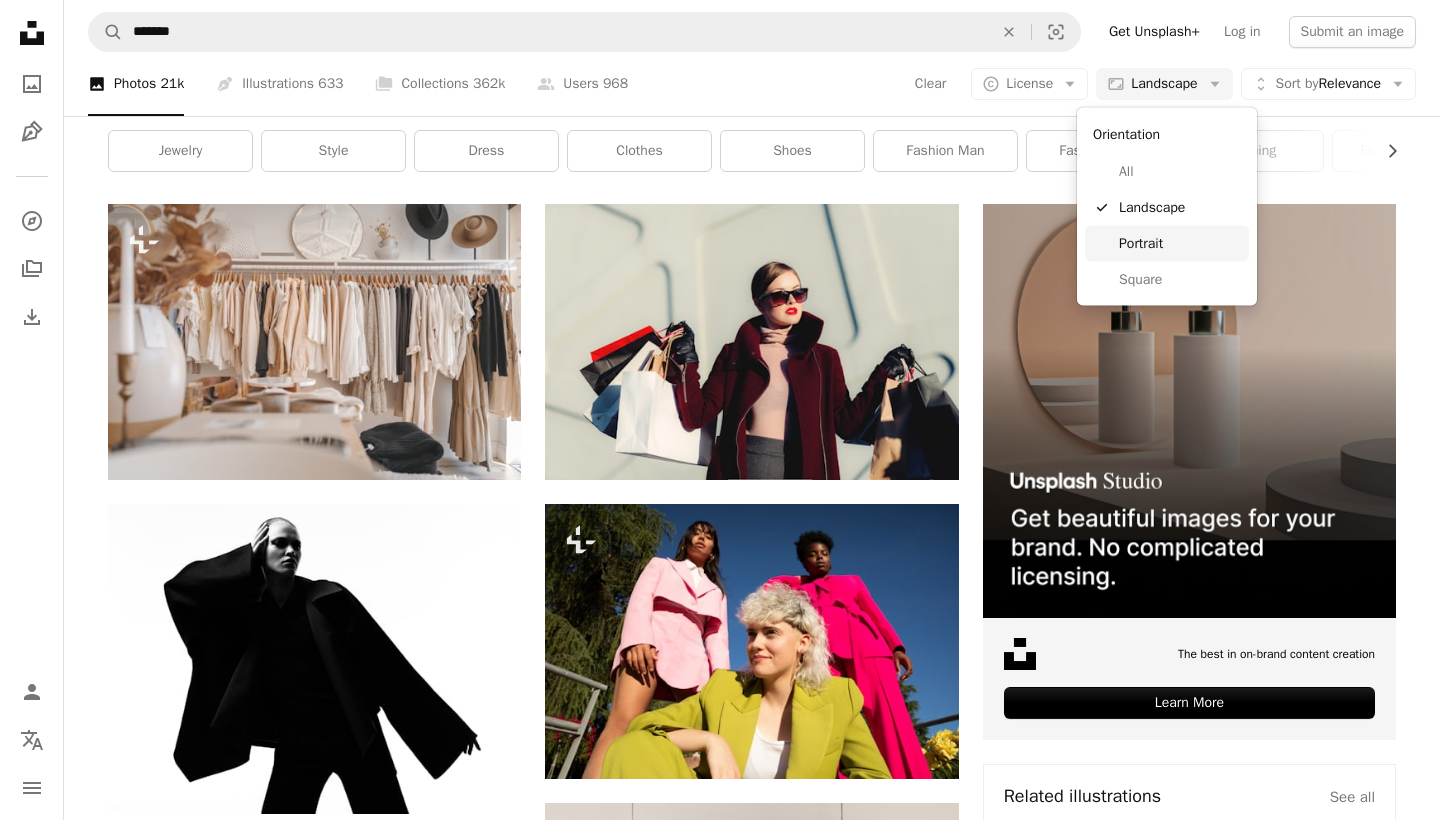 click on "Portrait" at bounding box center [1180, 243] 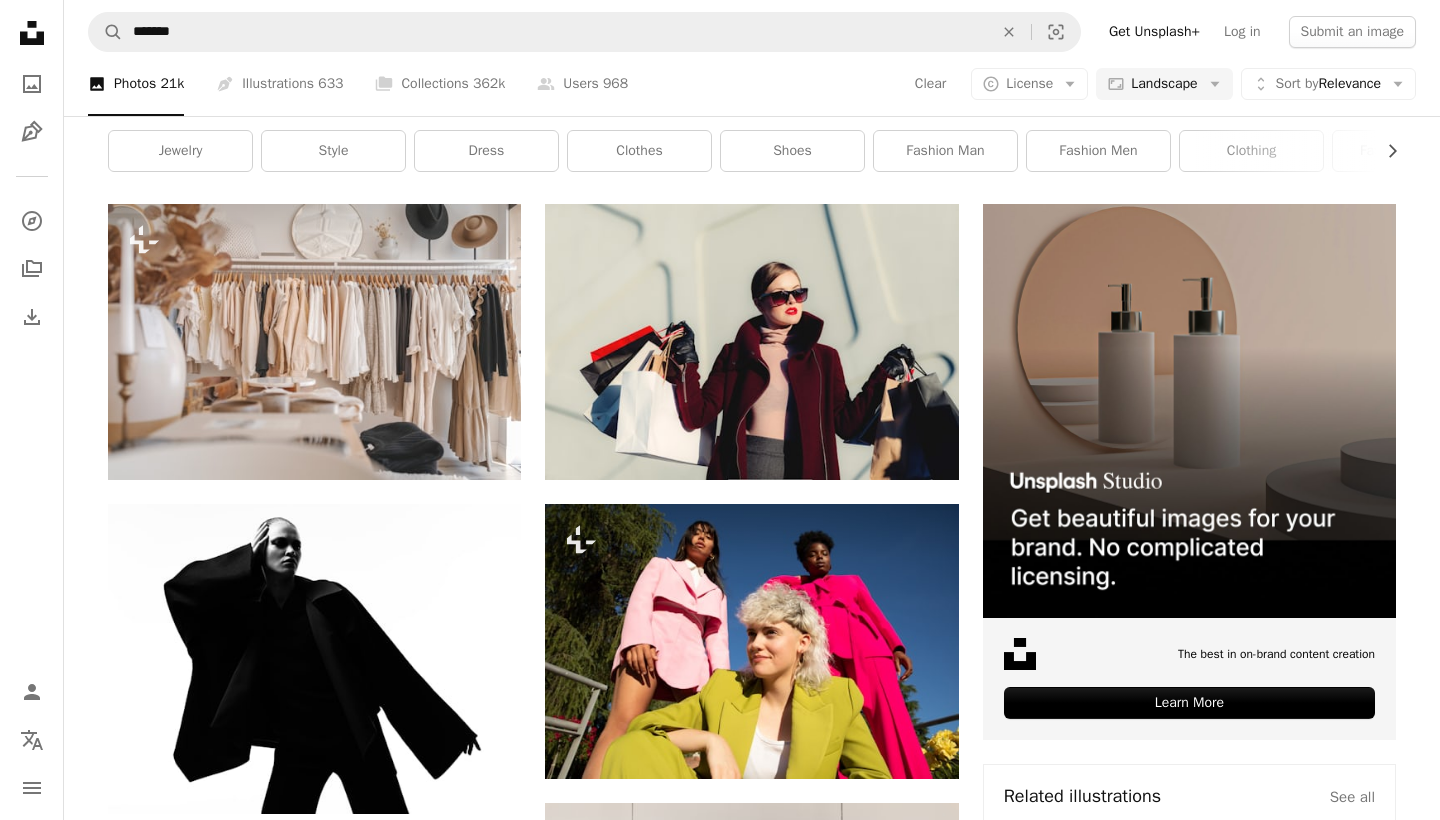 scroll, scrollTop: 0, scrollLeft: 0, axis: both 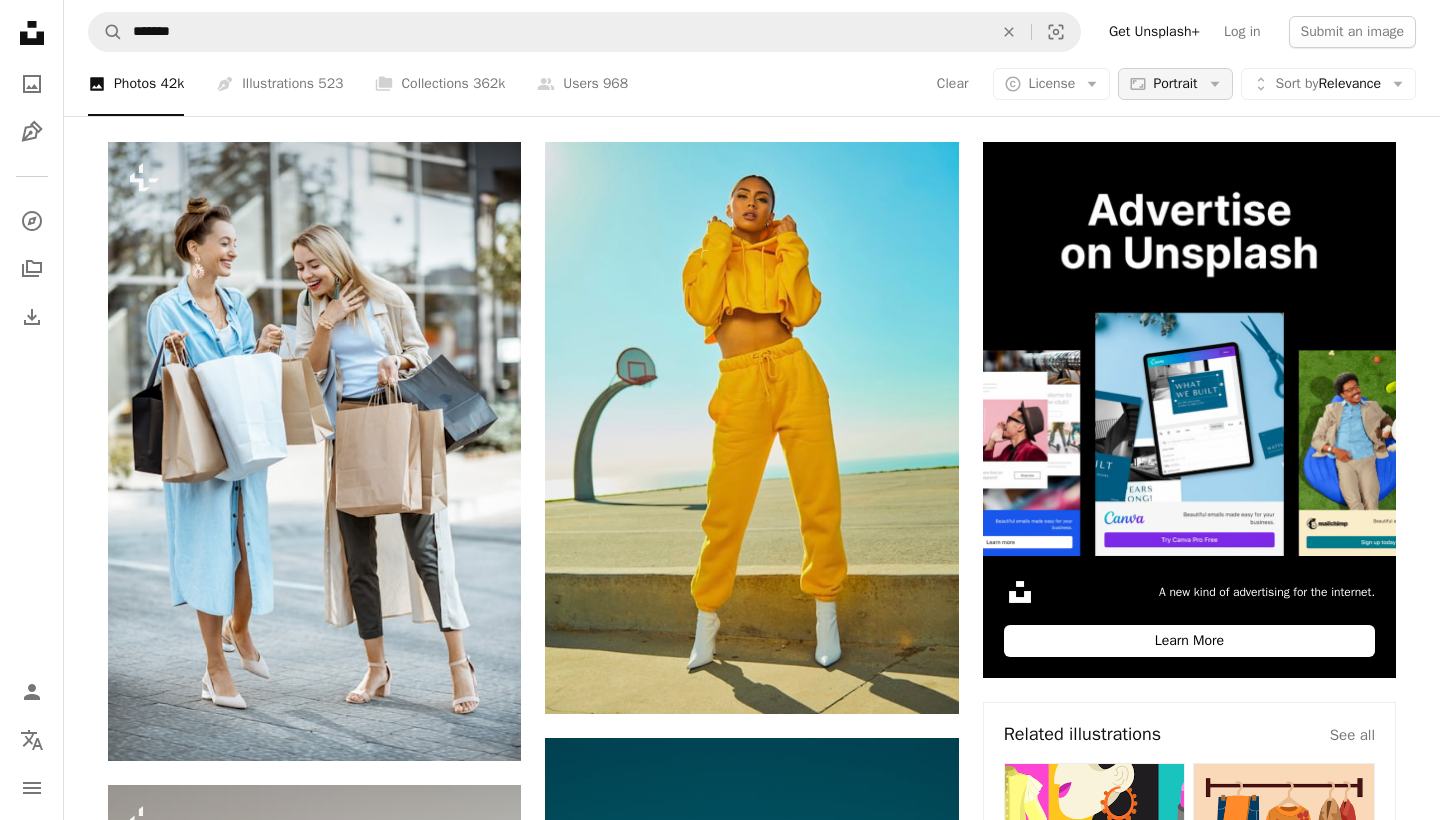 click on "Portrait" at bounding box center (1175, 84) 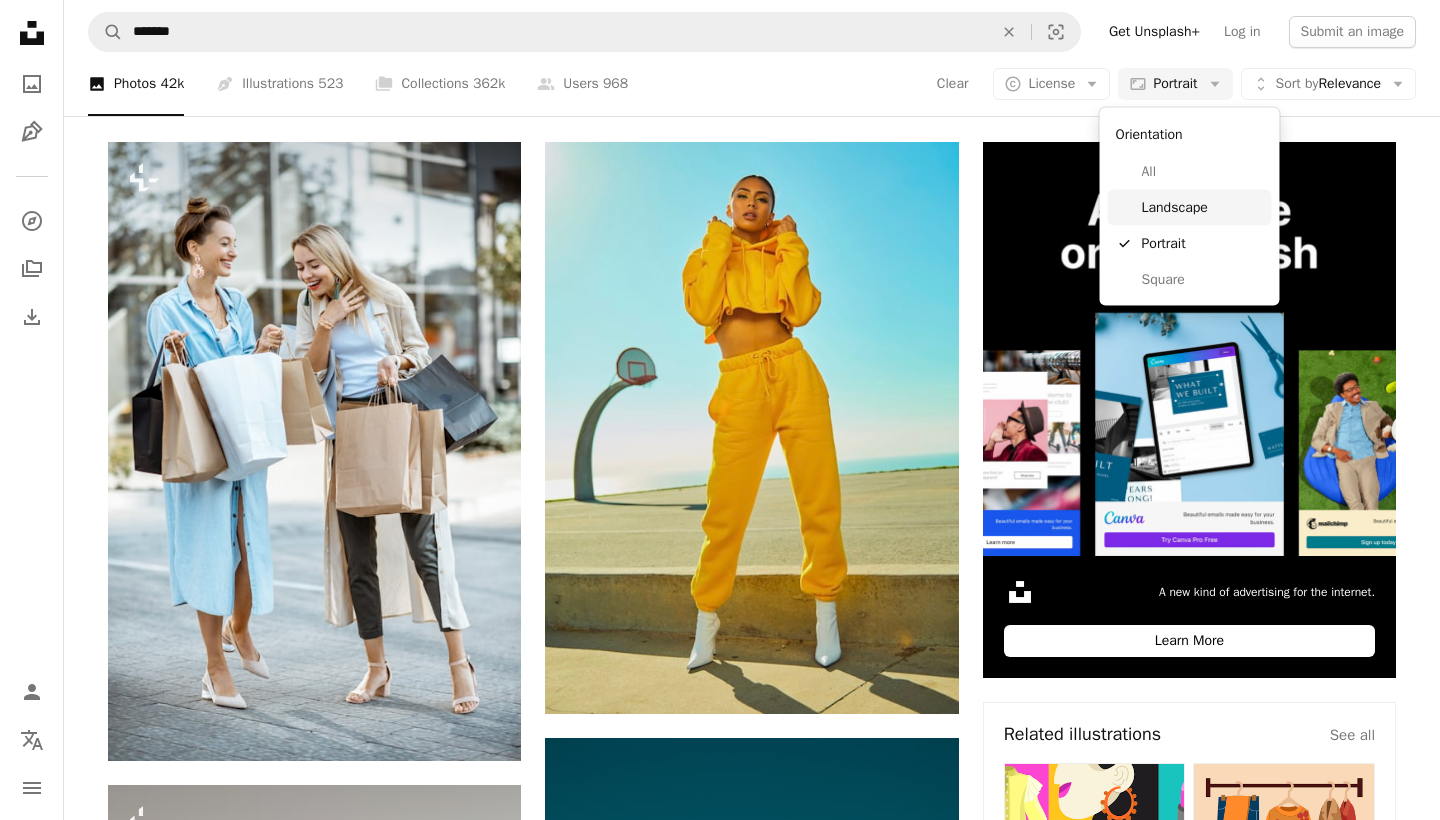 click on "Landscape" at bounding box center (1190, 207) 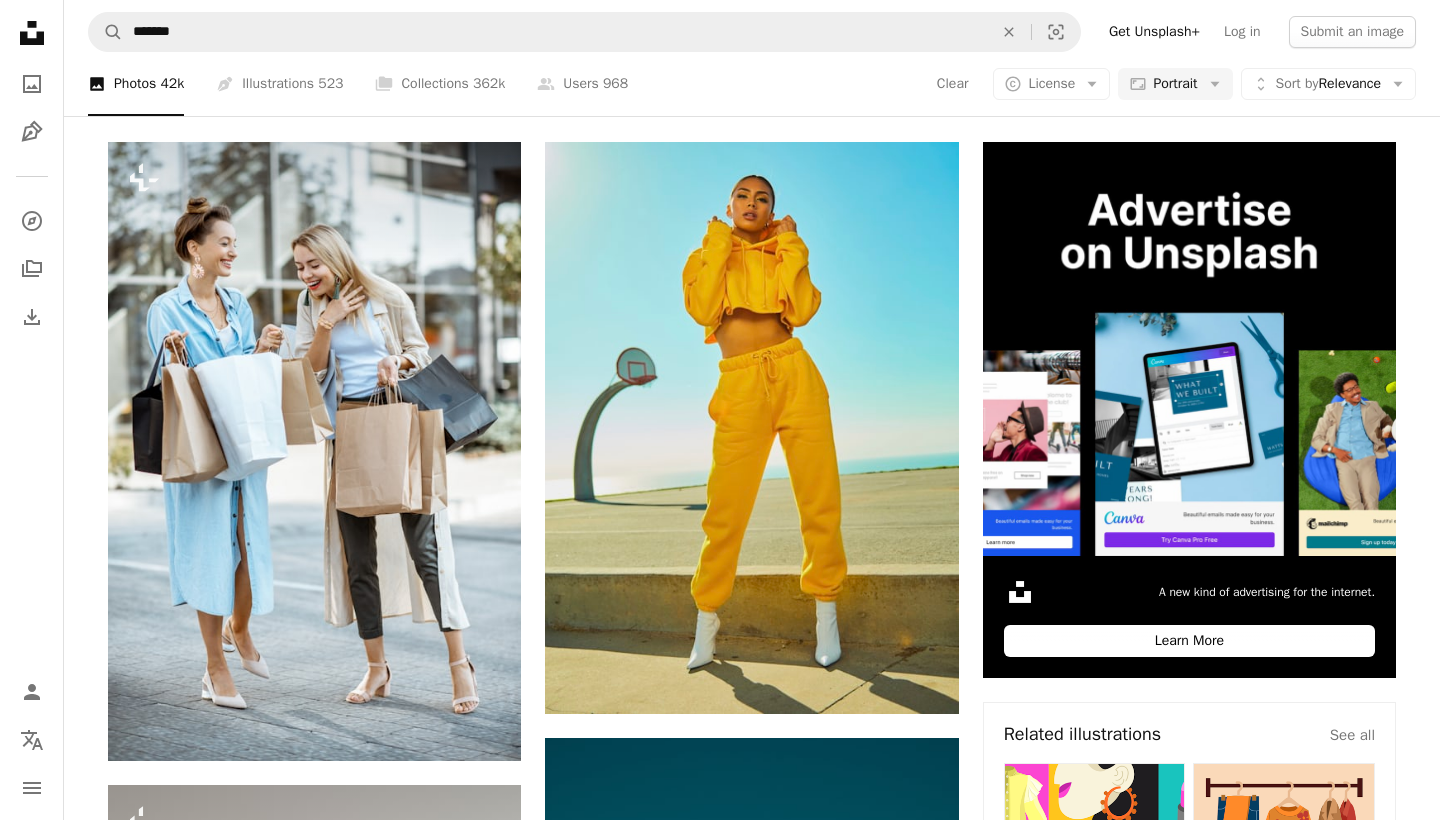 scroll, scrollTop: 0, scrollLeft: 0, axis: both 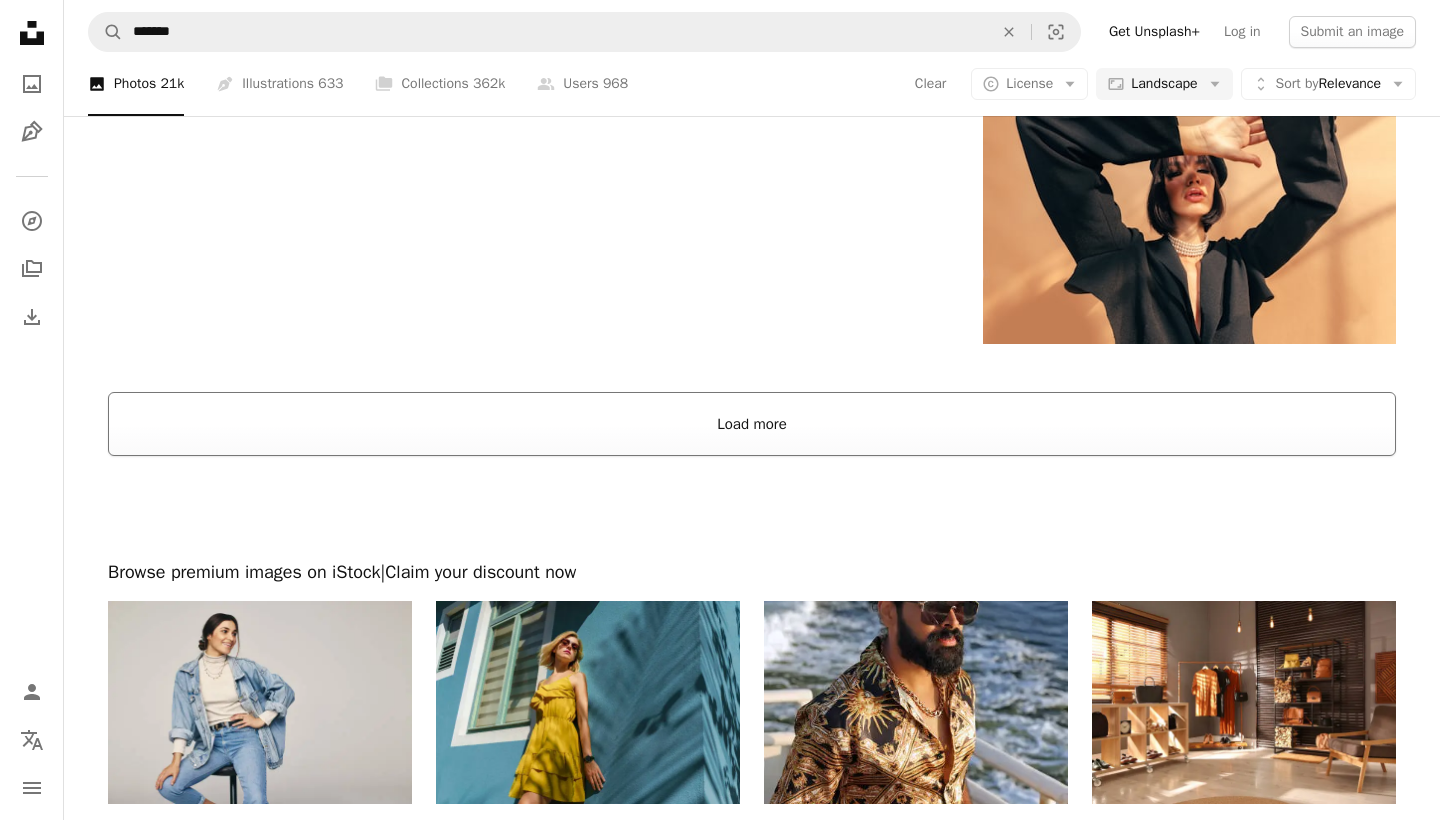 click on "Load more" at bounding box center (752, 424) 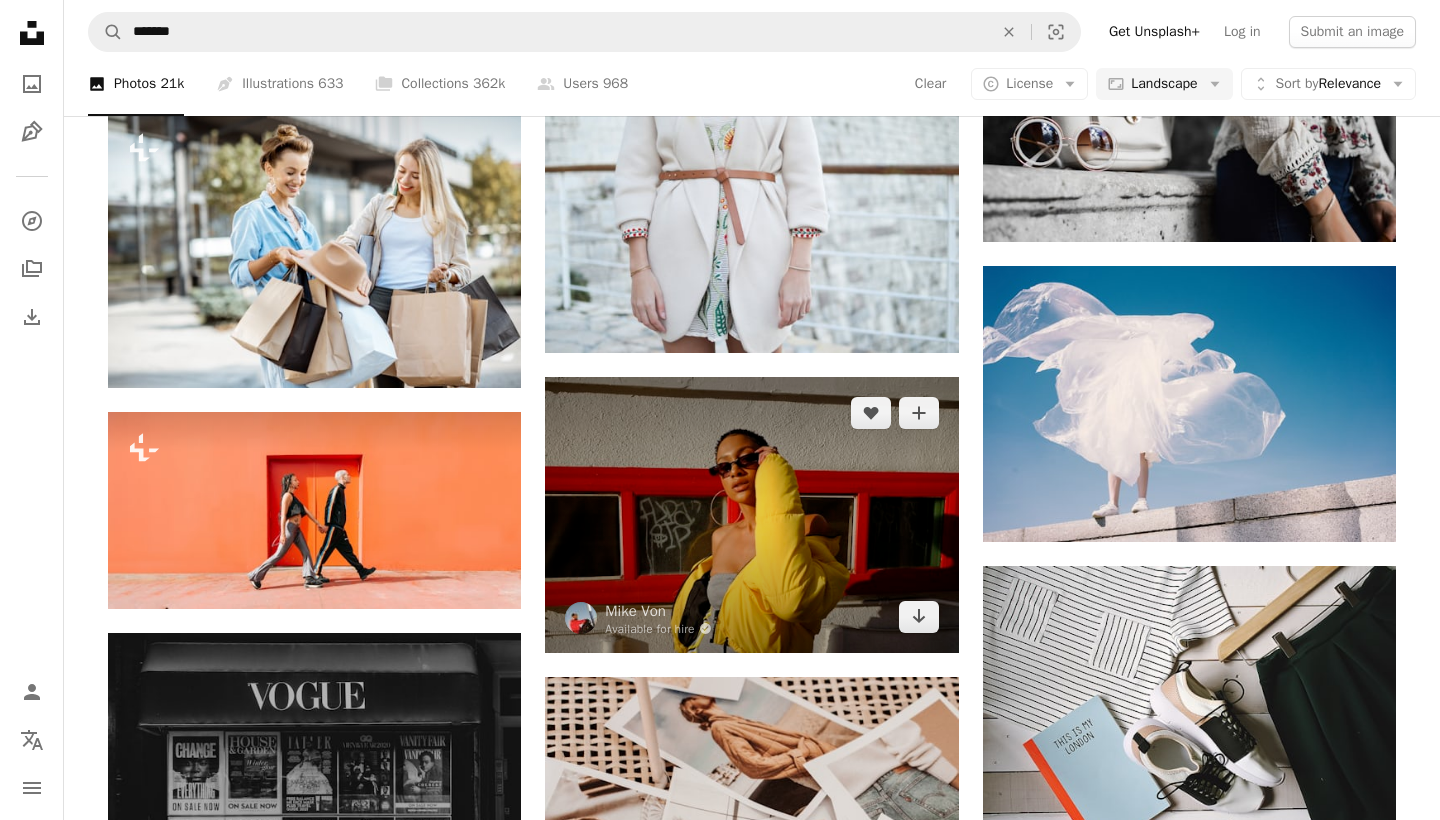 scroll, scrollTop: 1929, scrollLeft: 0, axis: vertical 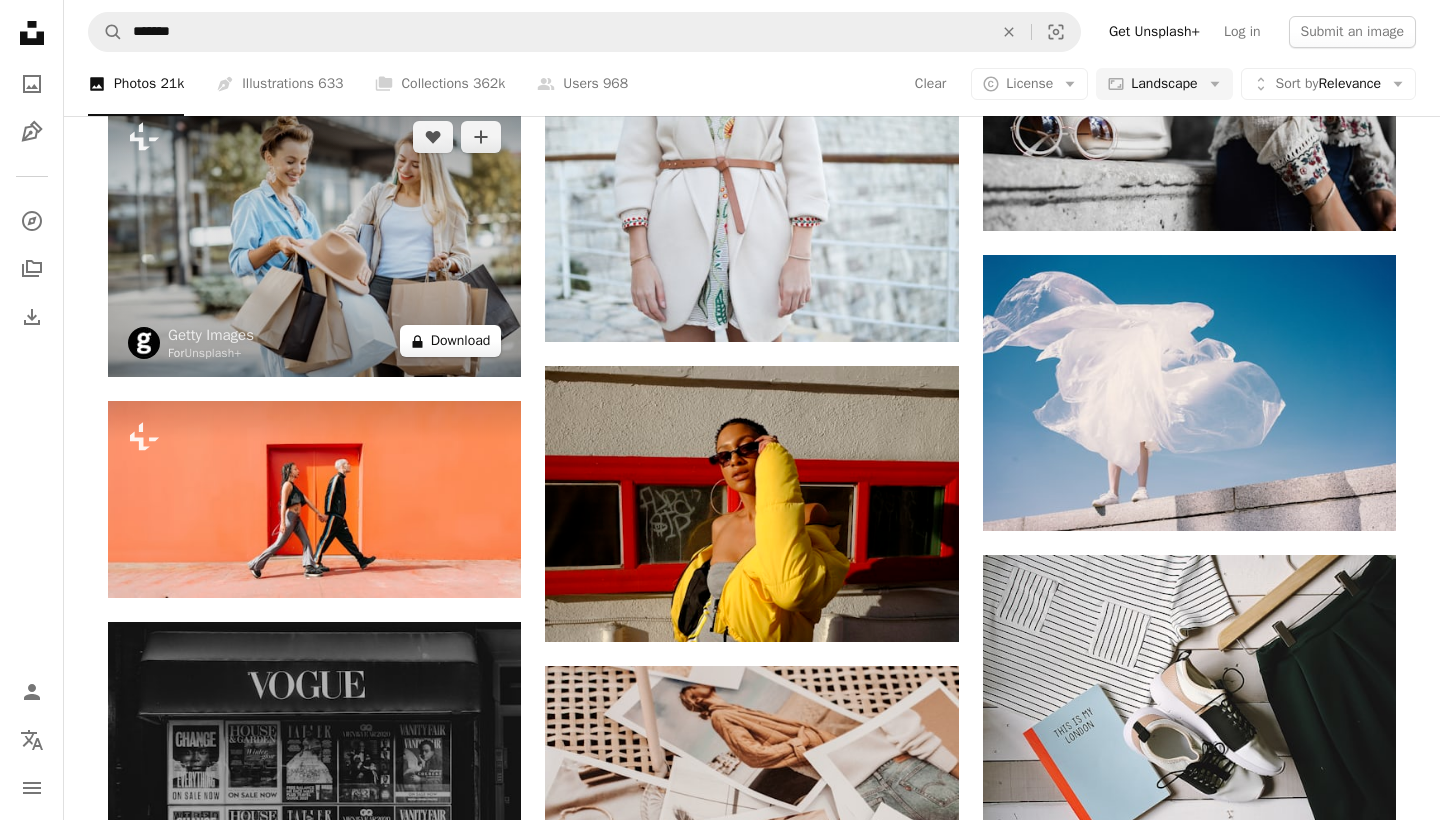 click on "A lock Download" at bounding box center [451, 341] 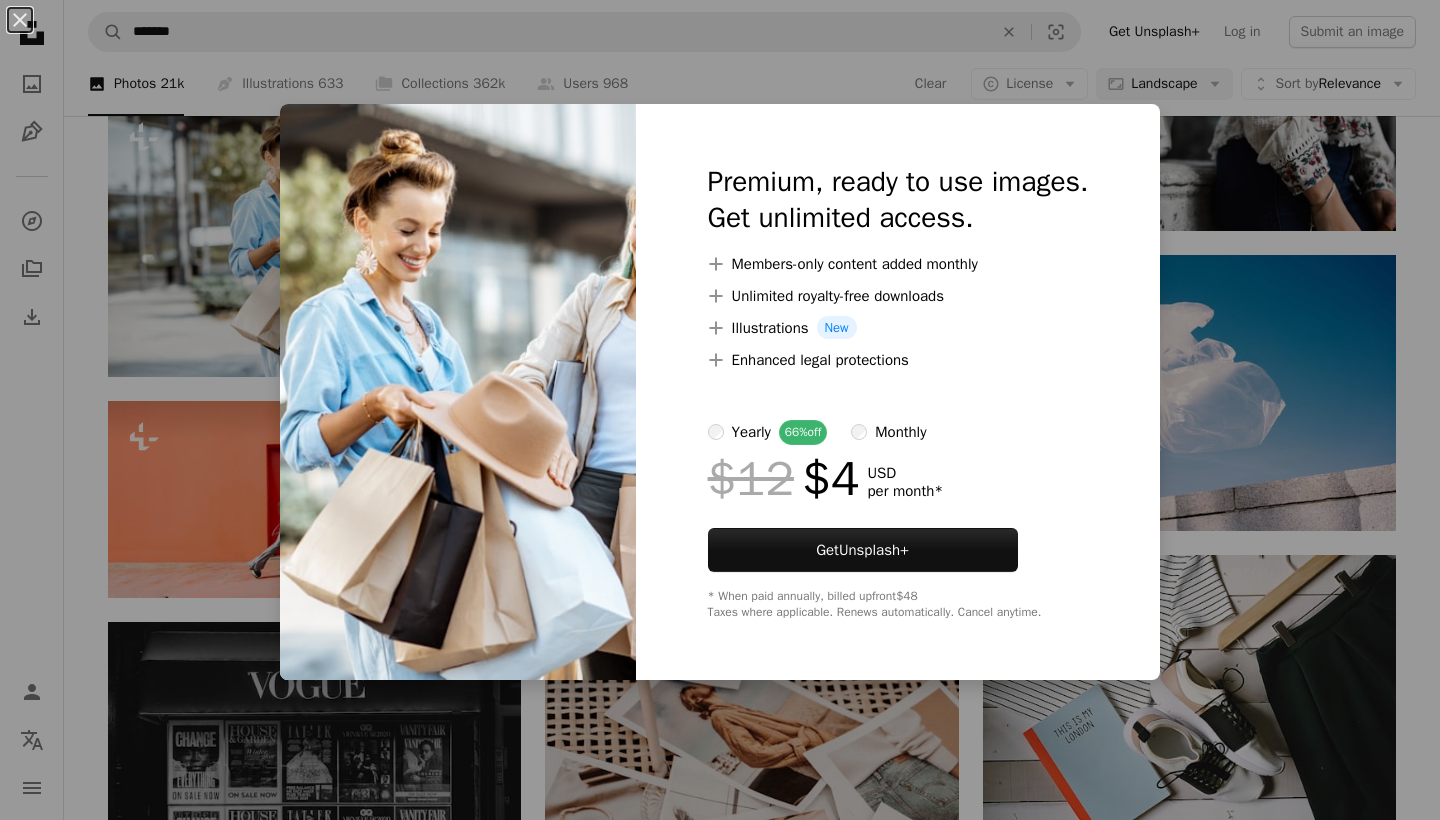 click on "An X shape Premium, ready to use images. Get unlimited access. A plus sign Members-only content added monthly A plus sign Unlimited royalty-free downloads A plus sign Illustrations  New A plus sign Enhanced legal protections yearly 66%  off monthly $12   $4 USD per month * Get  Unsplash+ * When paid annually, billed upfront  $48 Taxes where applicable. Renews automatically. Cancel anytime." at bounding box center (720, 410) 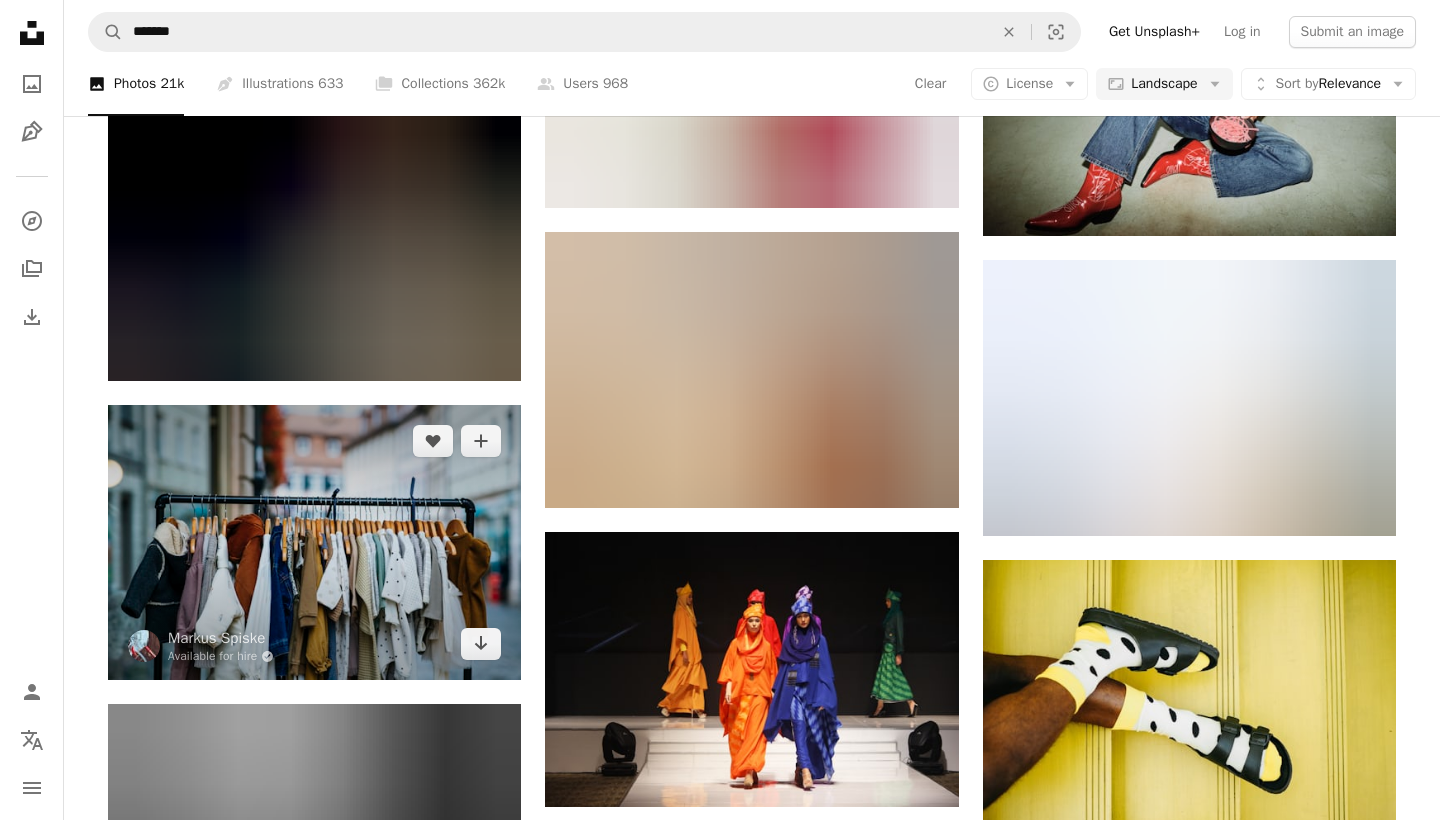 scroll, scrollTop: 30169, scrollLeft: 0, axis: vertical 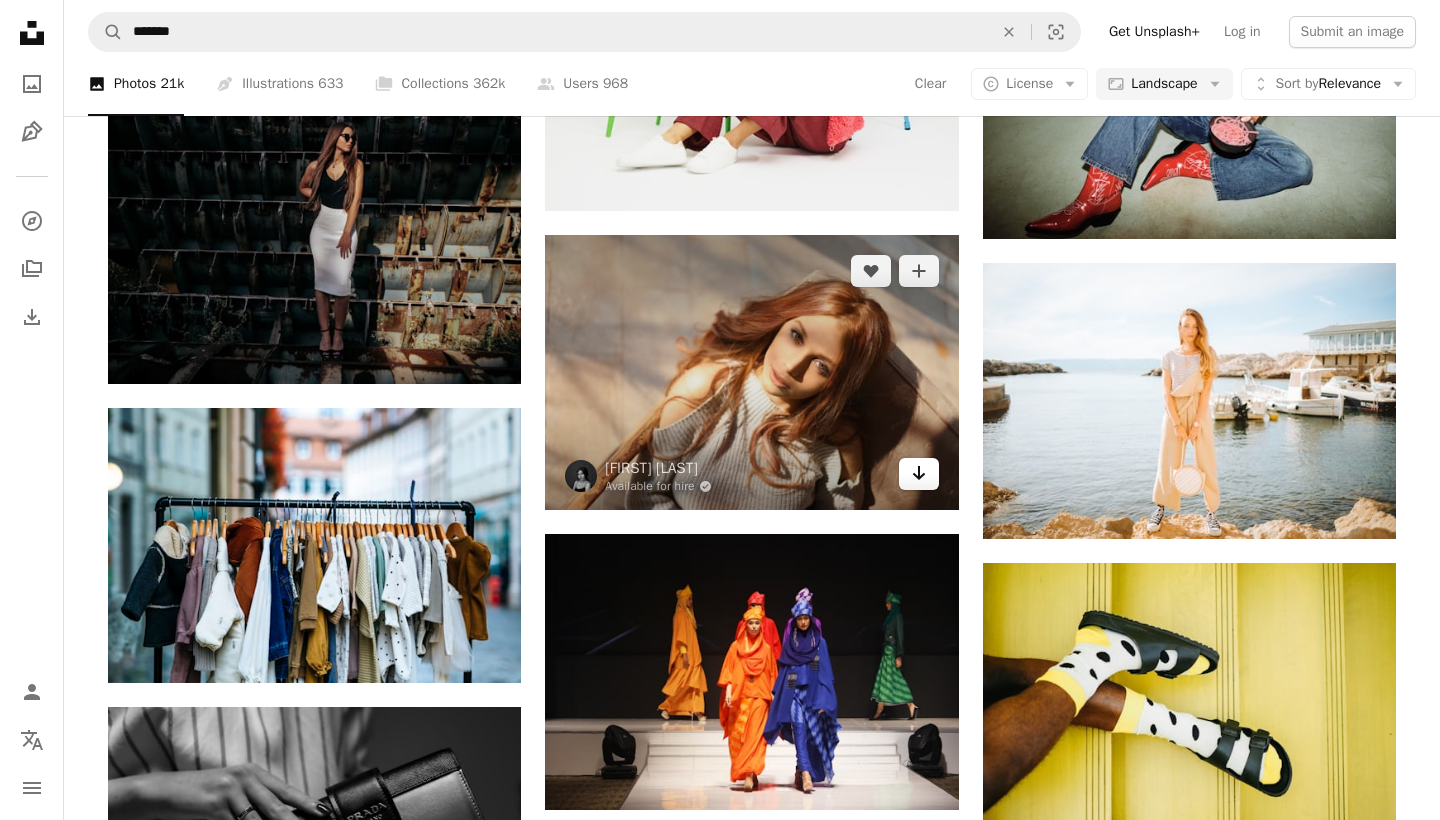 click on "Arrow pointing down" at bounding box center (919, 474) 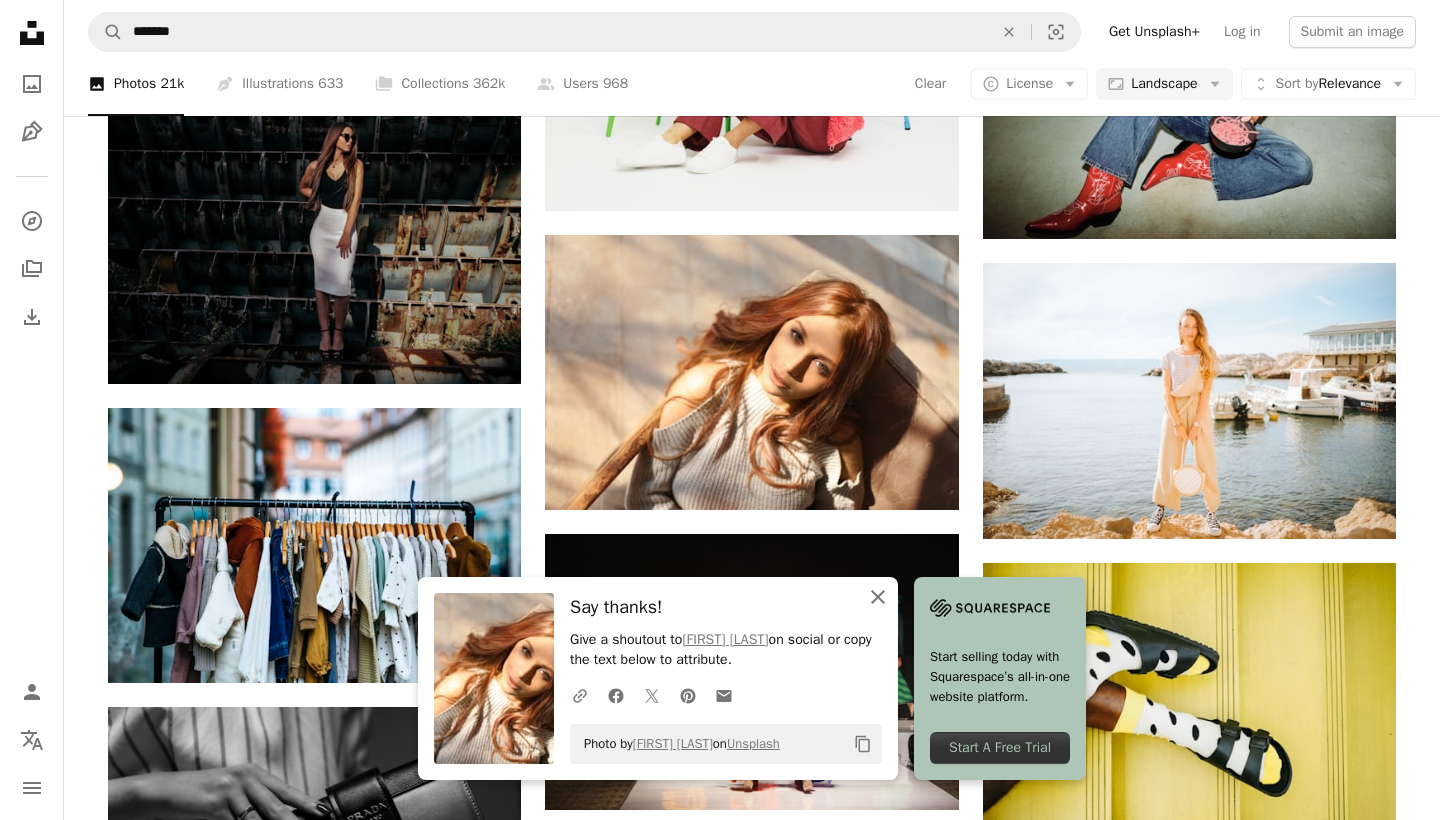click on "An X shape" 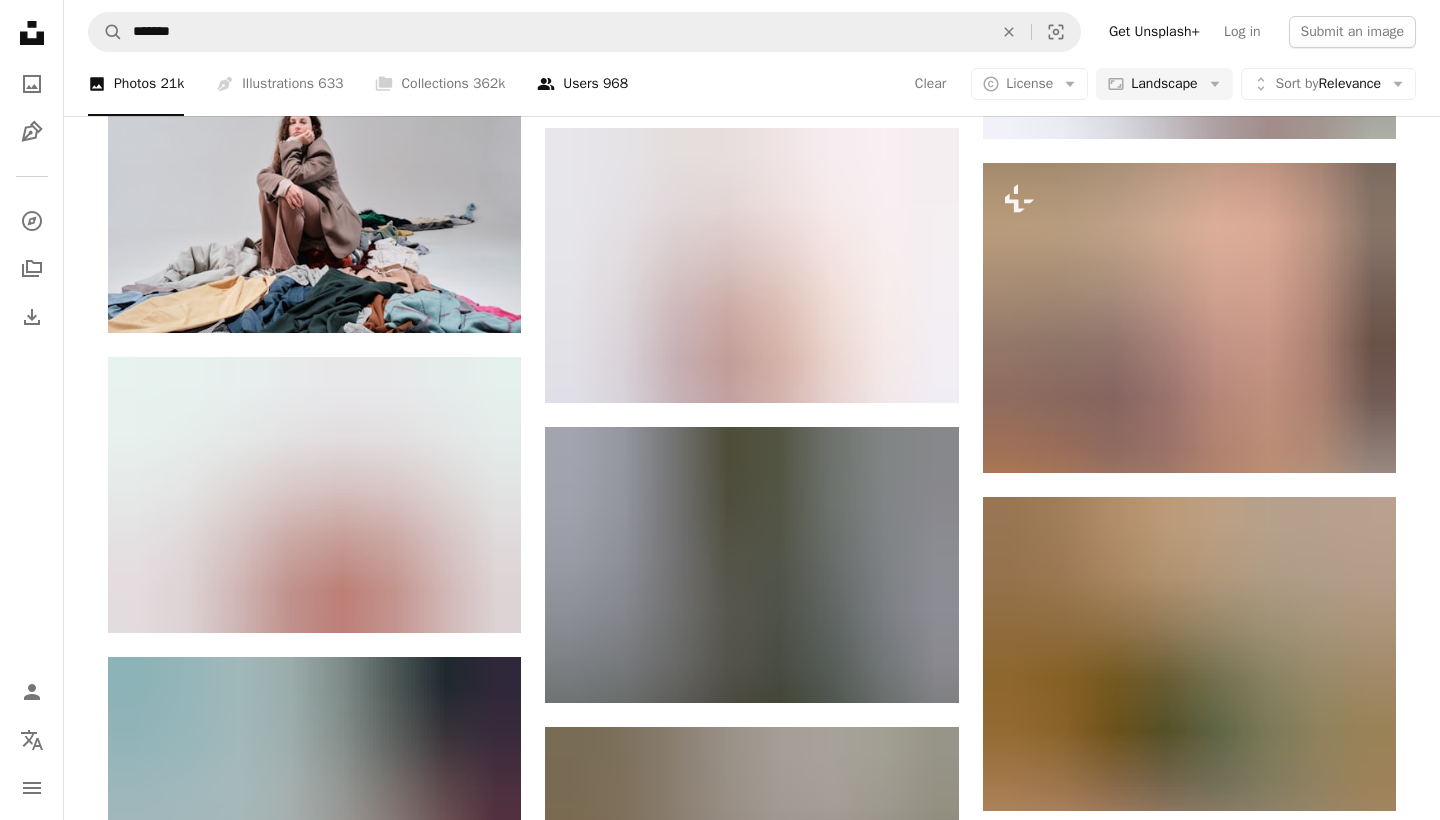 scroll, scrollTop: 75757, scrollLeft: 0, axis: vertical 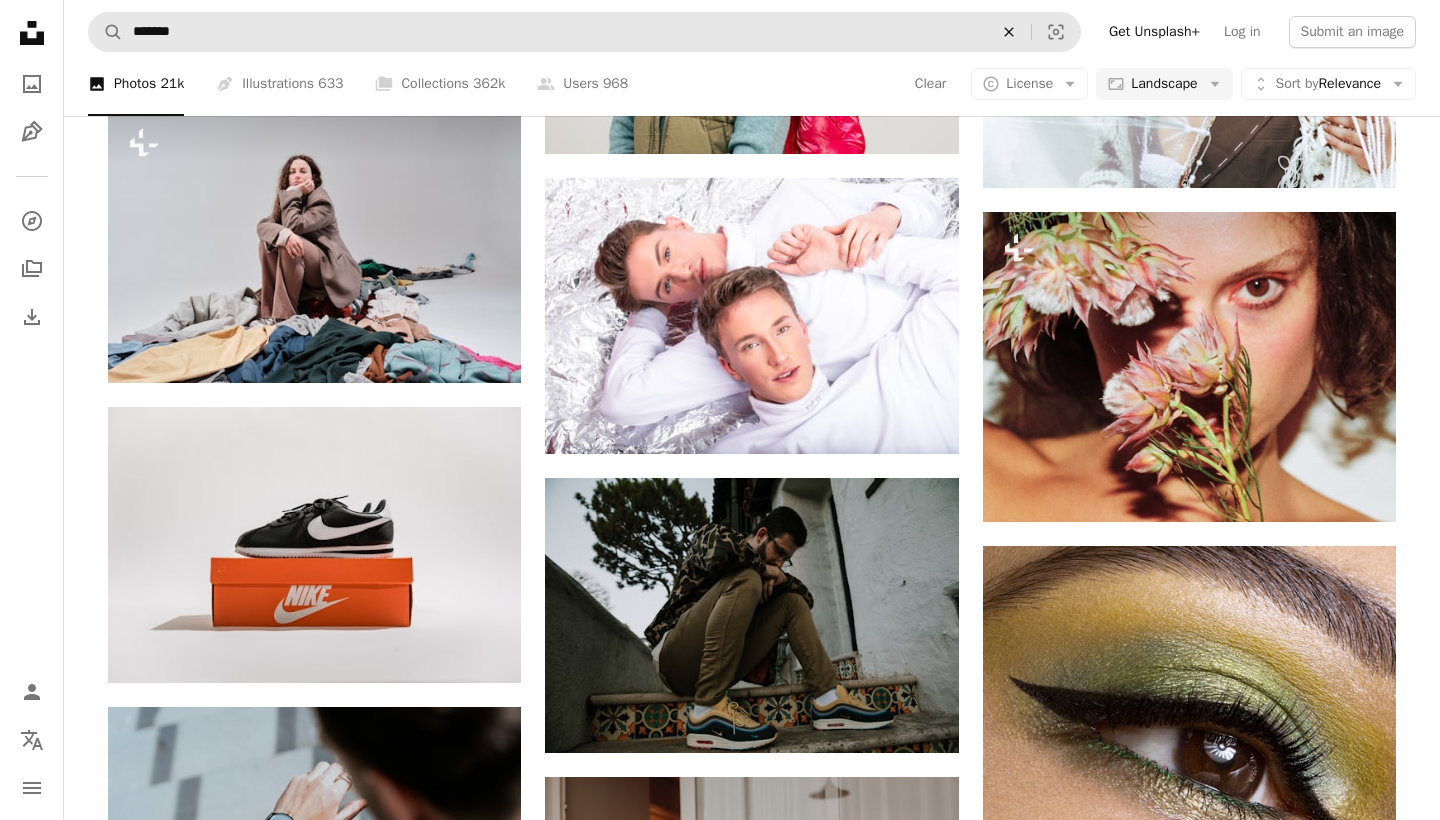 click on "An X shape" 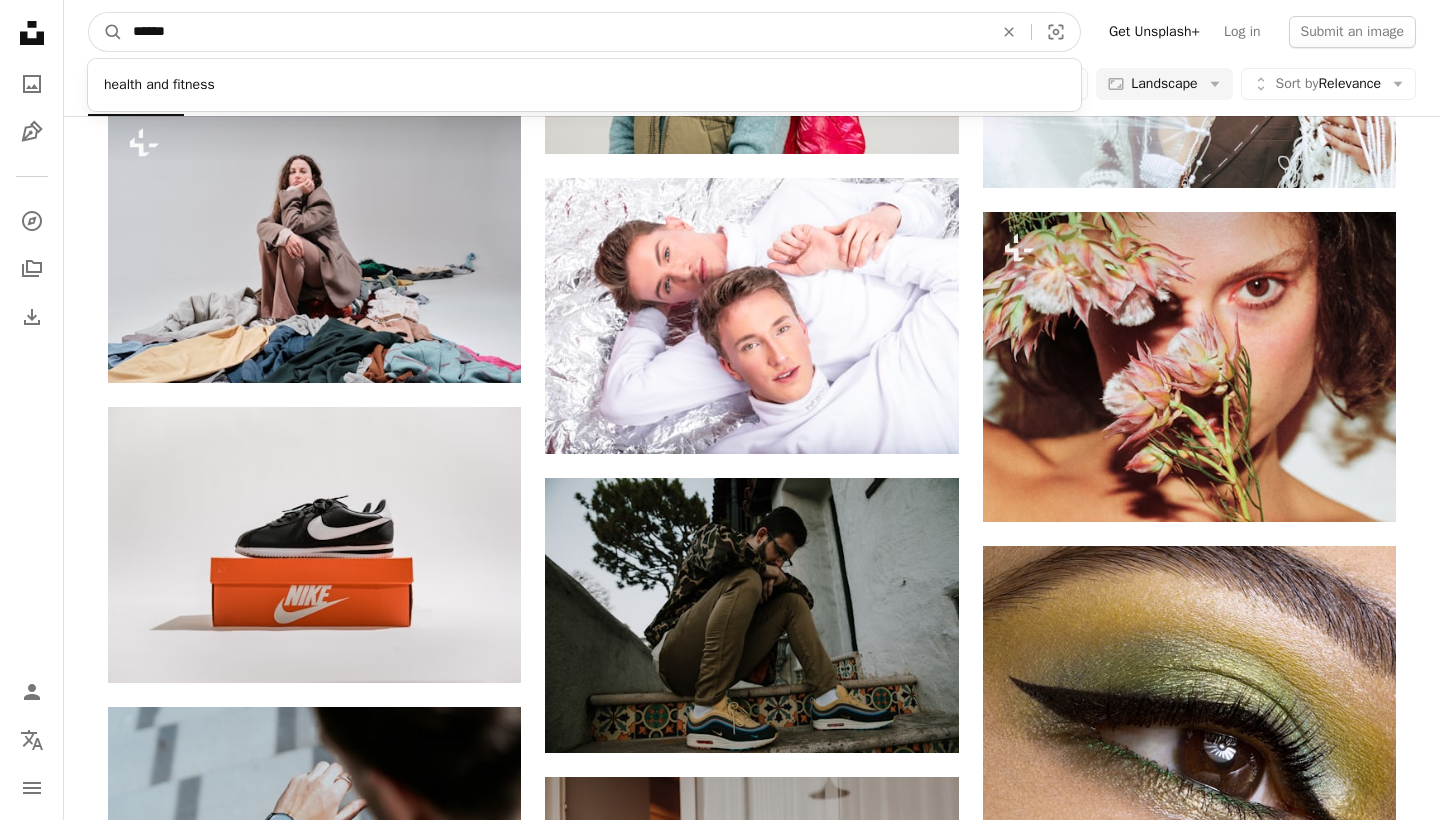 type on "******" 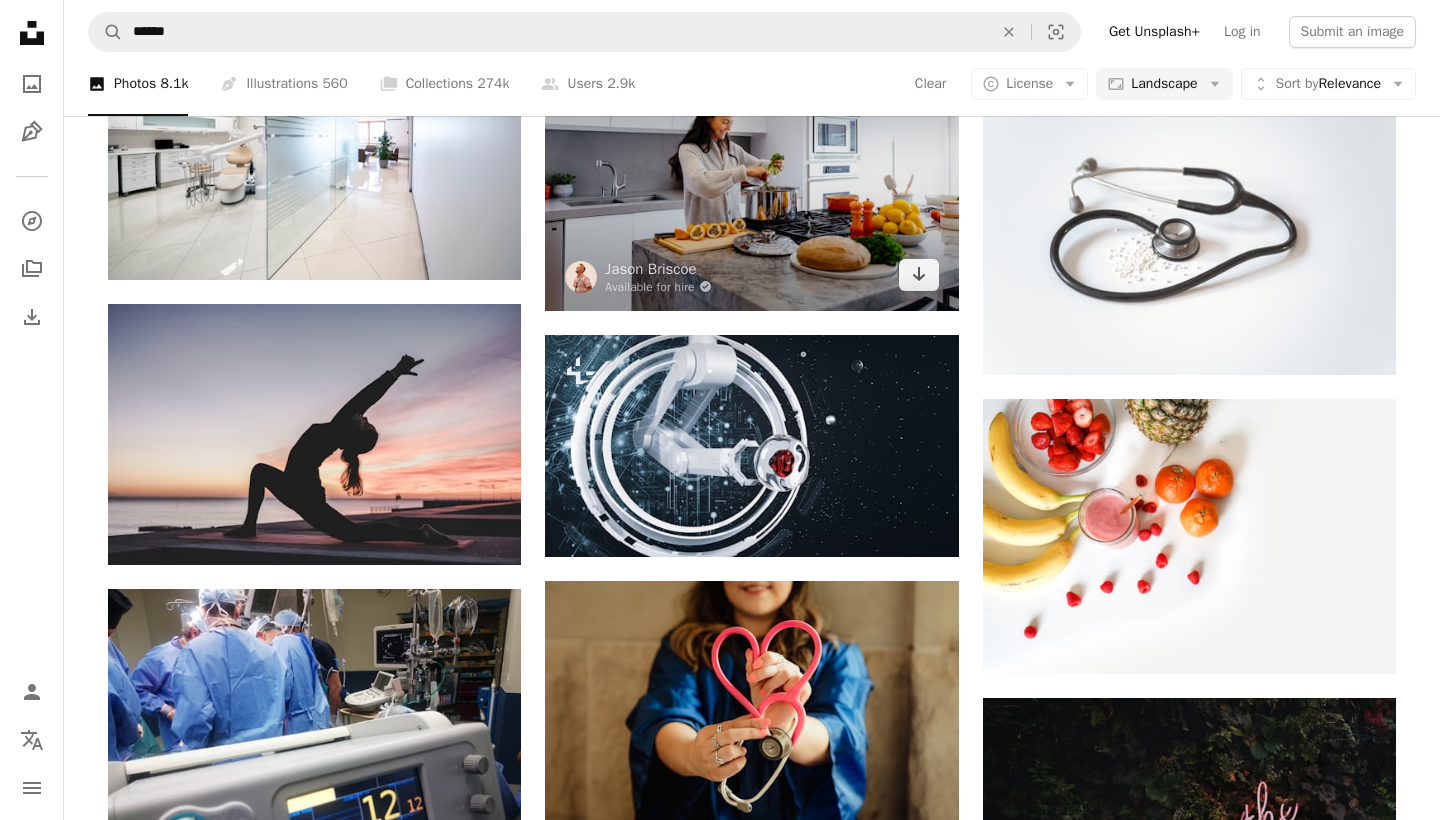 scroll, scrollTop: 9746, scrollLeft: 0, axis: vertical 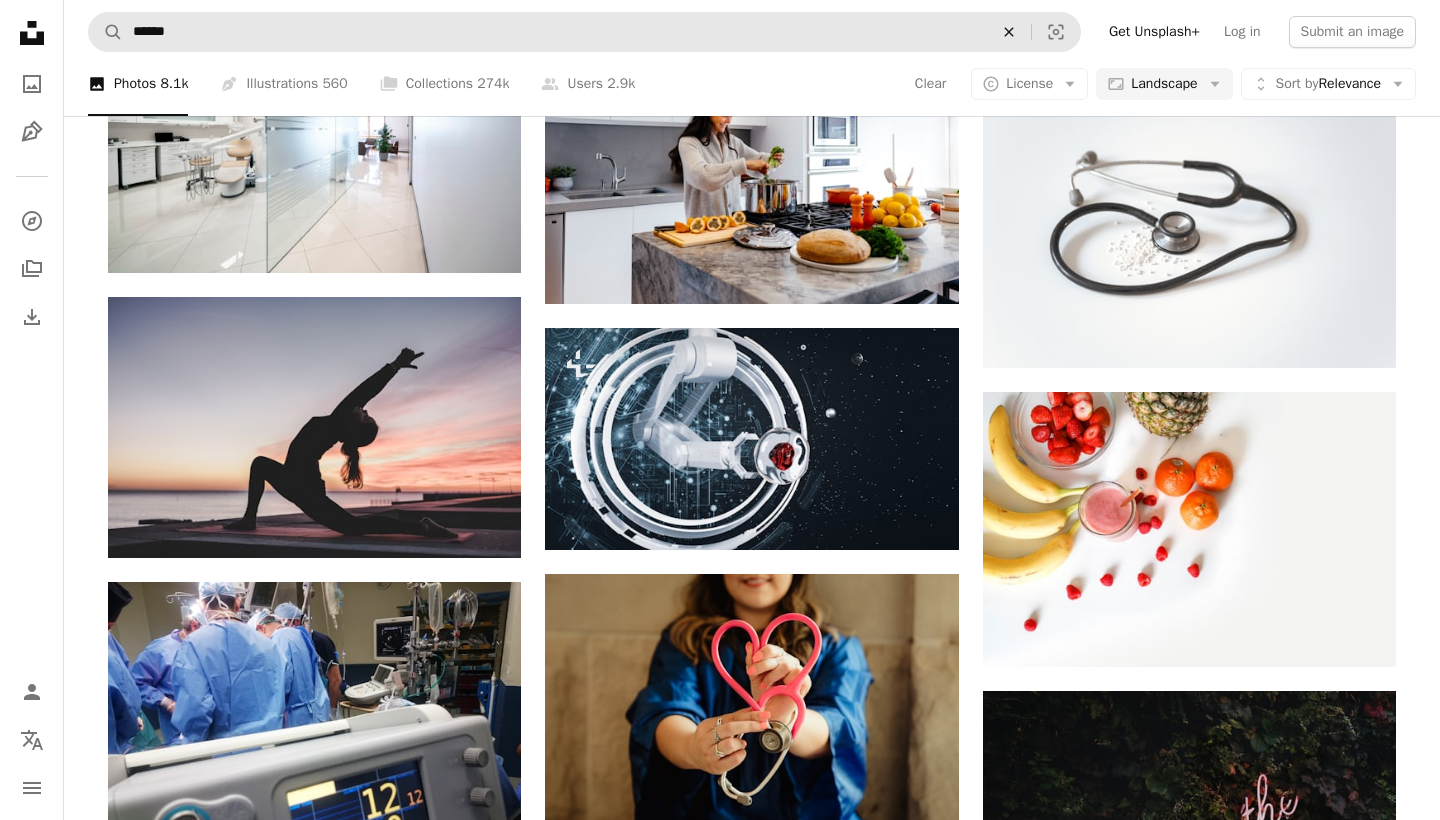 click on "An X shape" 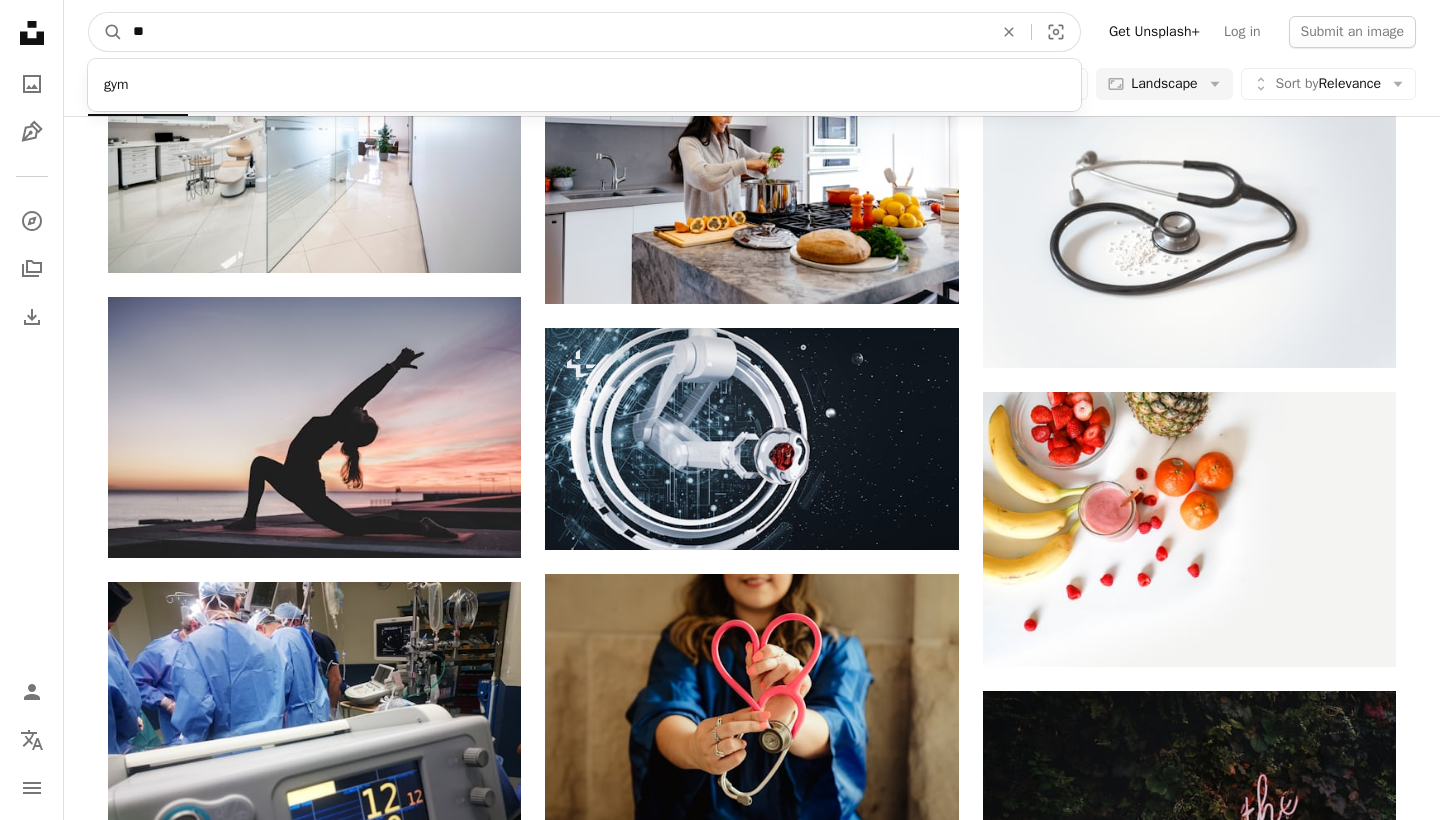 type on "***" 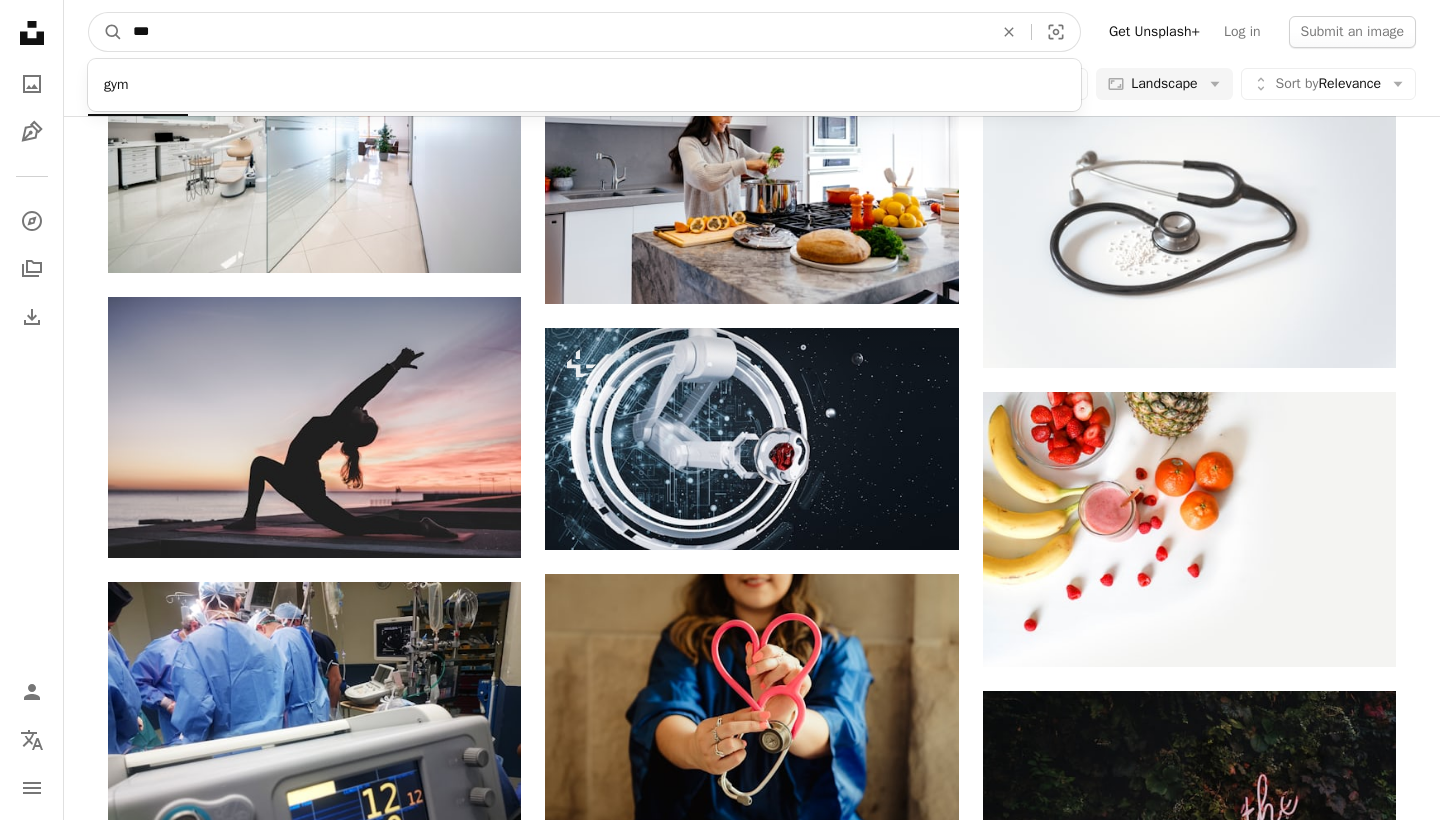 click on "A magnifying glass" at bounding box center (106, 32) 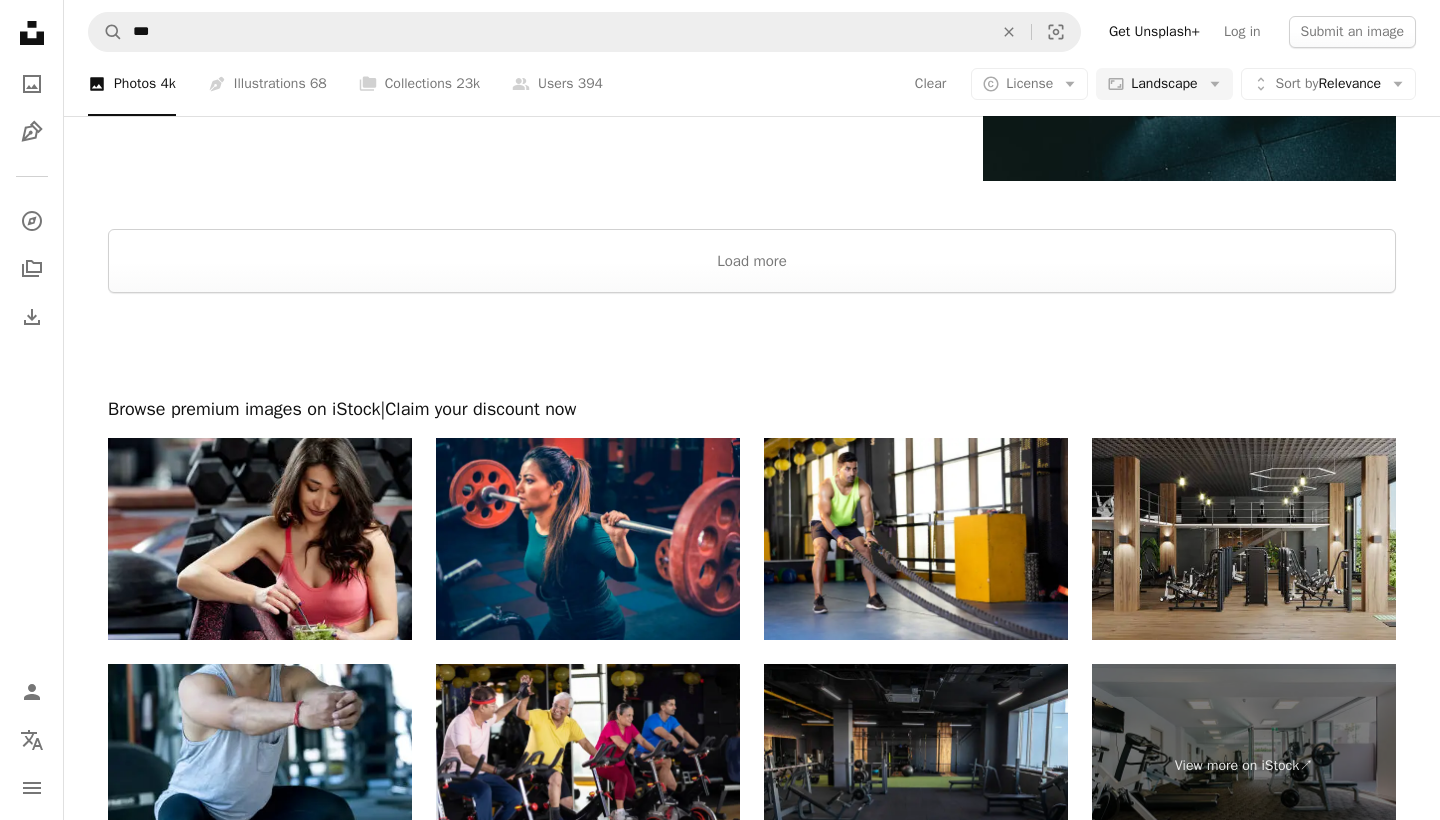 scroll, scrollTop: 2881, scrollLeft: 0, axis: vertical 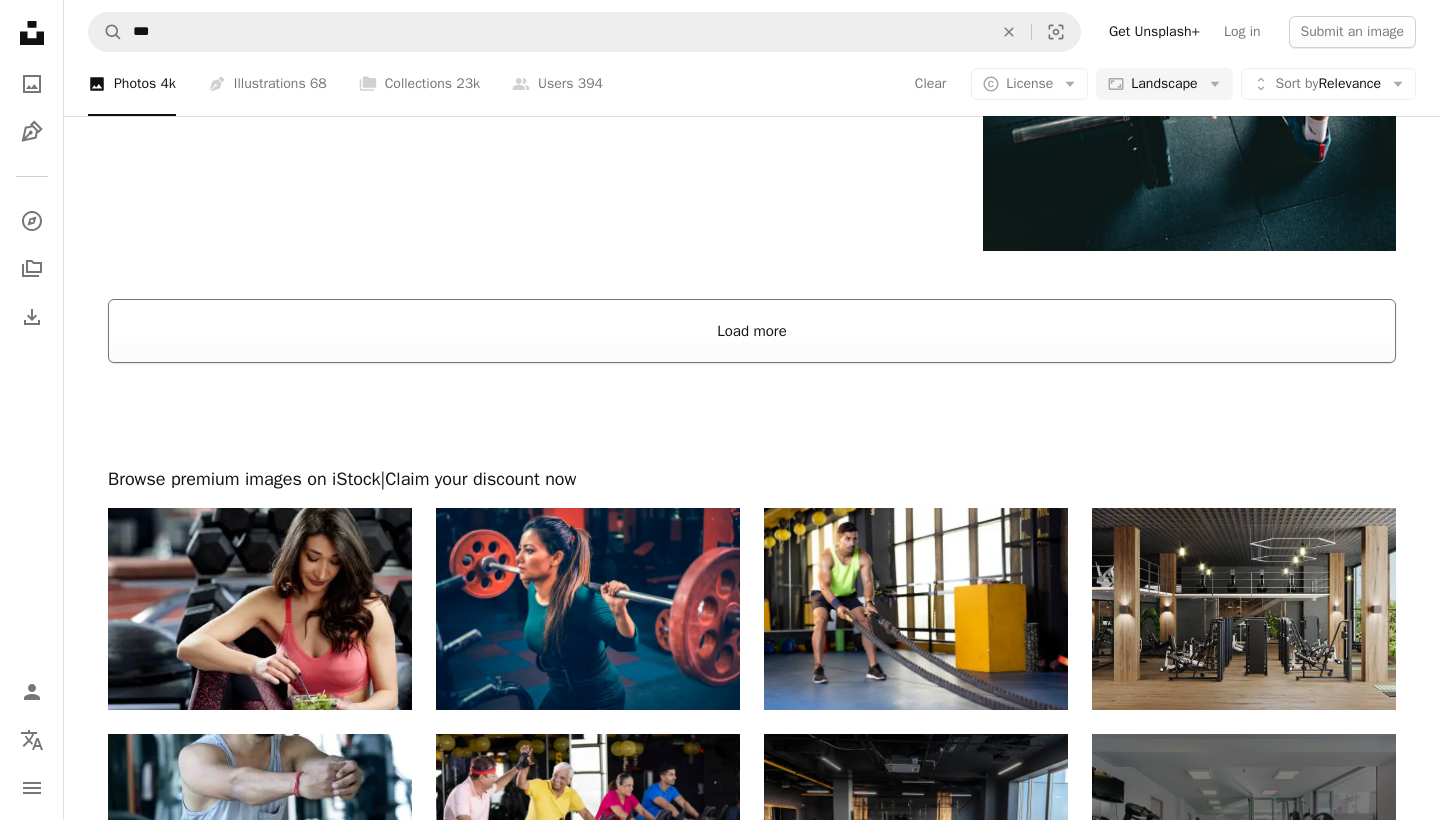 click on "Load more" at bounding box center (752, 331) 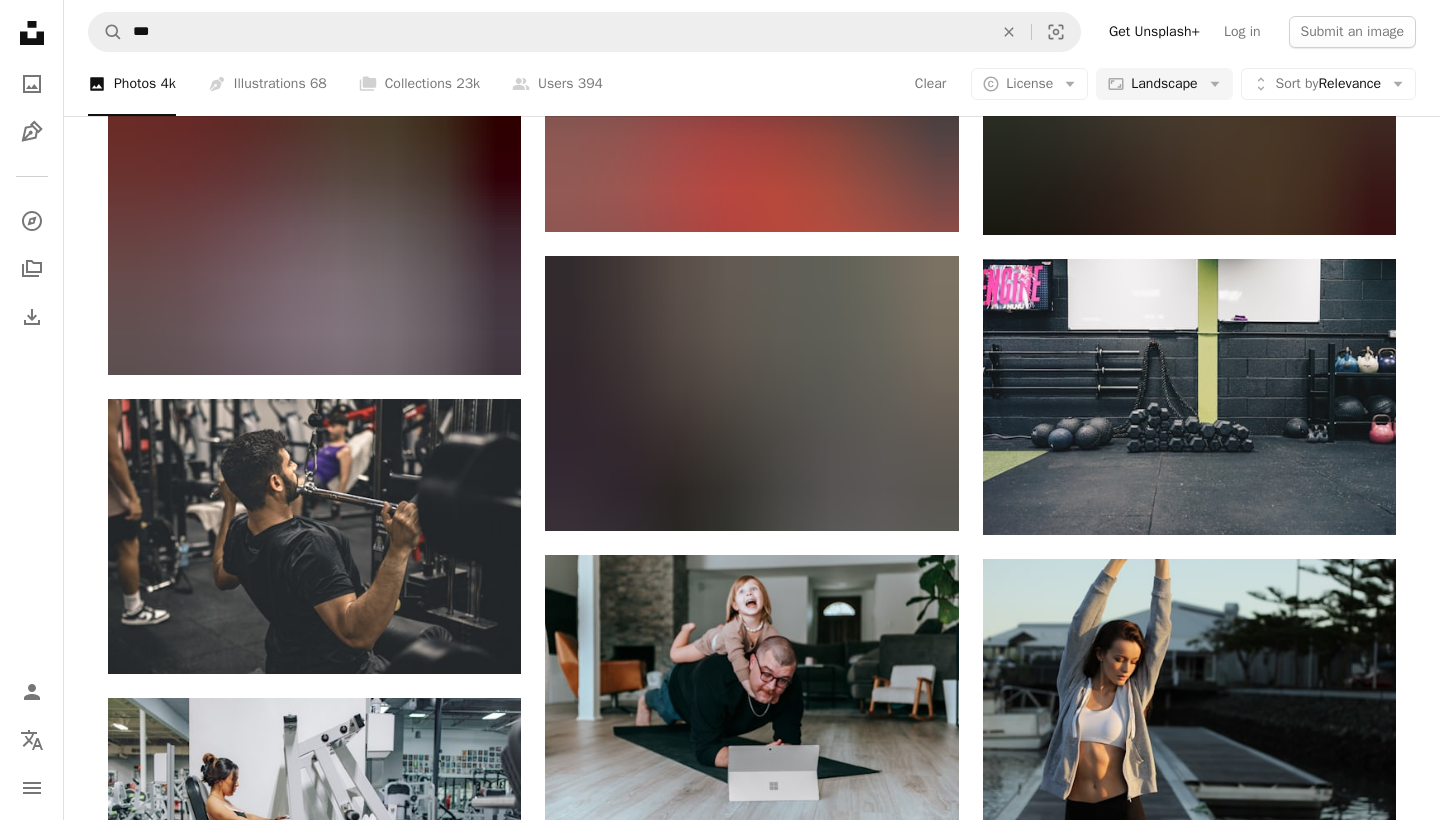 scroll, scrollTop: 40163, scrollLeft: 0, axis: vertical 